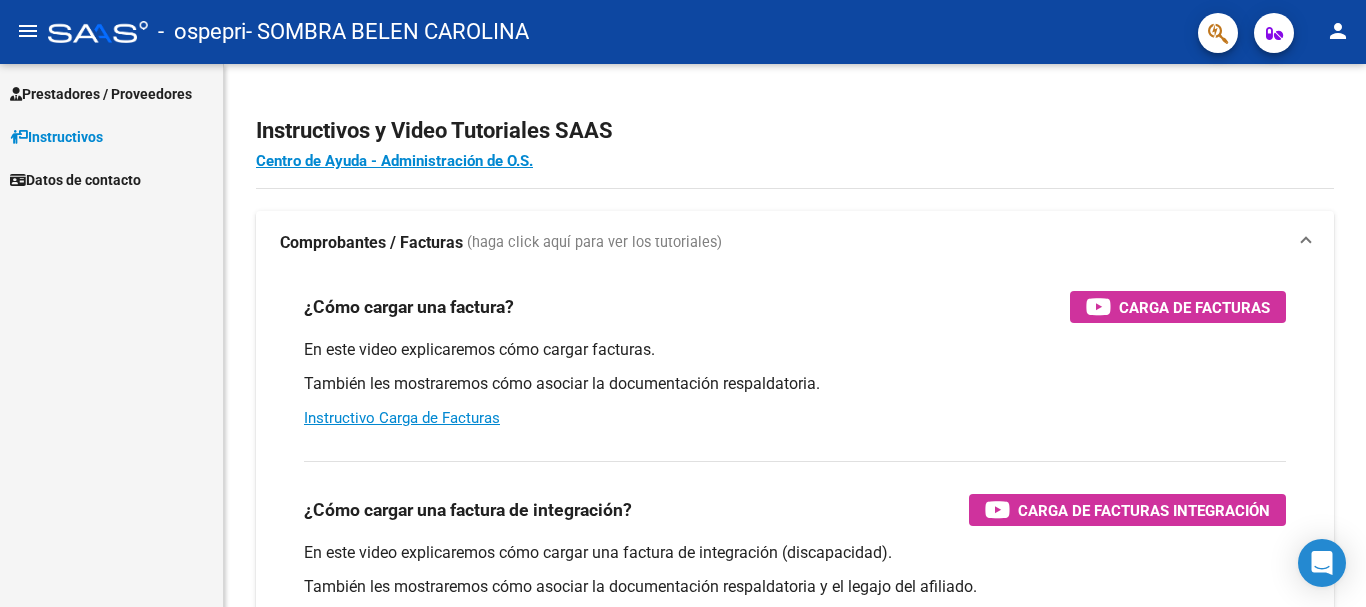 scroll, scrollTop: 0, scrollLeft: 0, axis: both 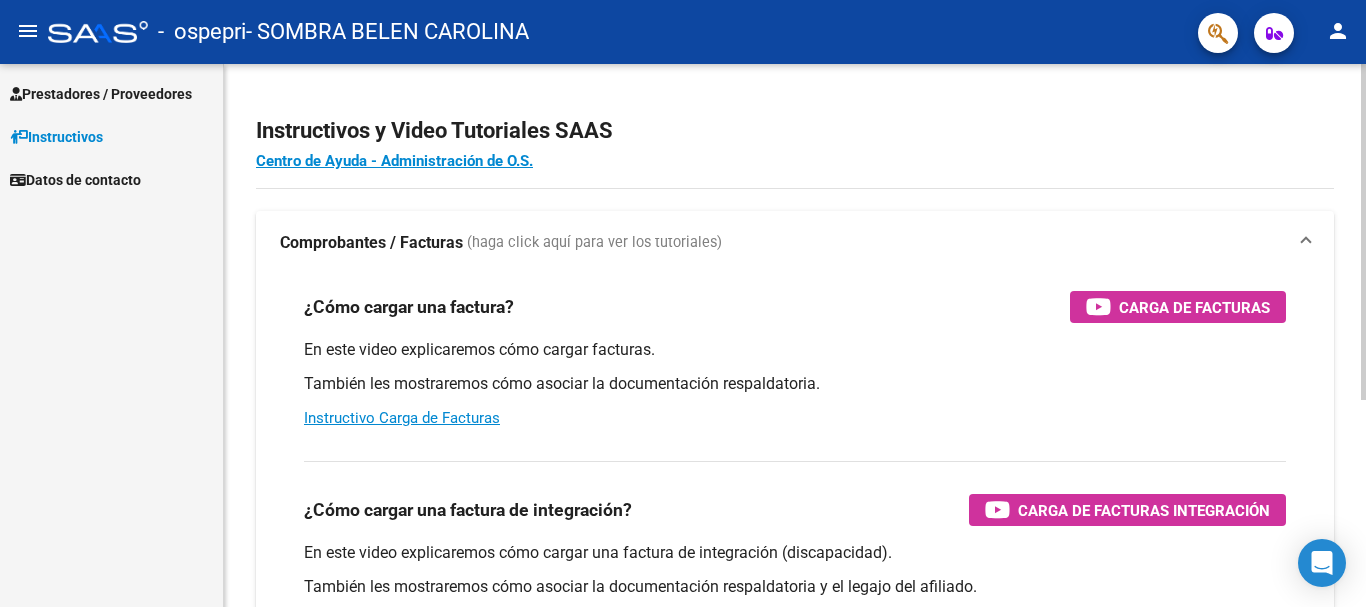click on "Instructivos y Video Tutoriales SAAS Centro de Ayuda - Administración de O.S. Comprobantes / Facturas     (haga click aquí para ver los tutoriales) ¿Cómo cargar una factura?    Carga de Facturas En este video explicaremos cómo cargar facturas. También les mostraremos cómo asociar la documentación respaldatoria. Instructivo Carga de Facturas ¿Cómo cargar una factura de integración?    Carga de Facturas Integración En este video explicaremos cómo cargar una factura de integración (discapacidad). También les mostraremos cómo asociar la documentación respaldatoria y el legajo del afiliado. Instructivo Carga de Facturas con Recupero x Integración ¿Cómo editar una factura de integración?    Edición de Facturas de integración En este video explicaremos cómo editar una factura que ya habíamos cargado. Les mostraremos cómo asociar la documentación respaldatoria y la trazabilidad." 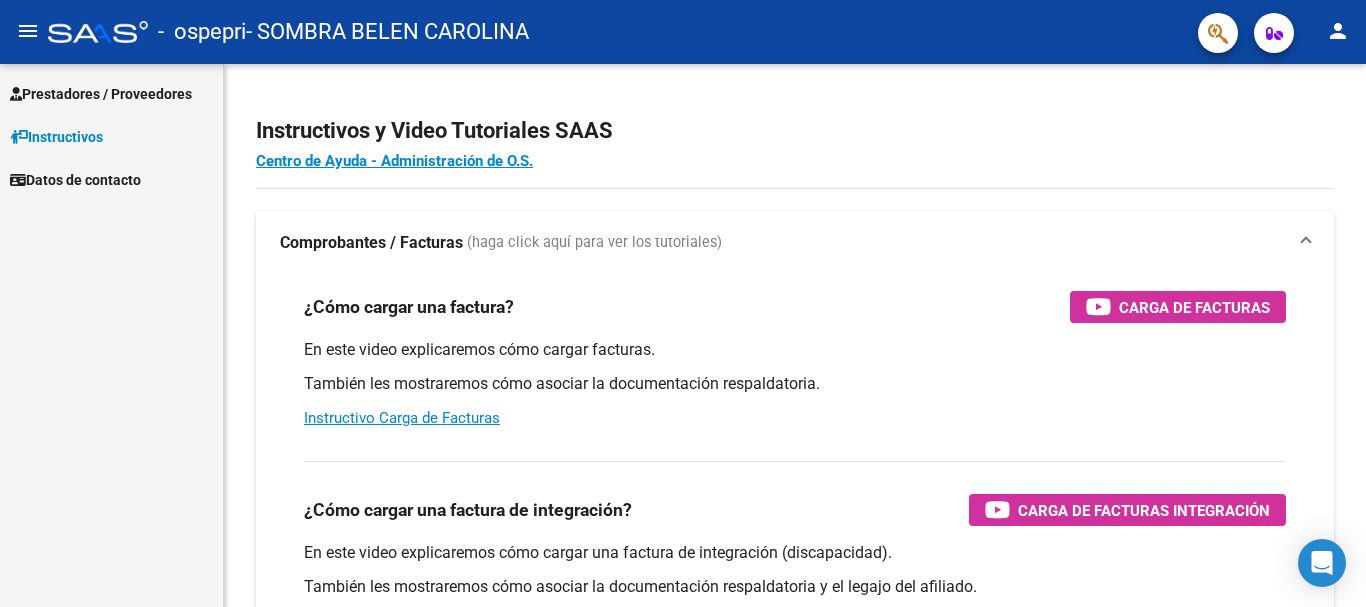 click on "Prestadores / Proveedores" at bounding box center (101, 94) 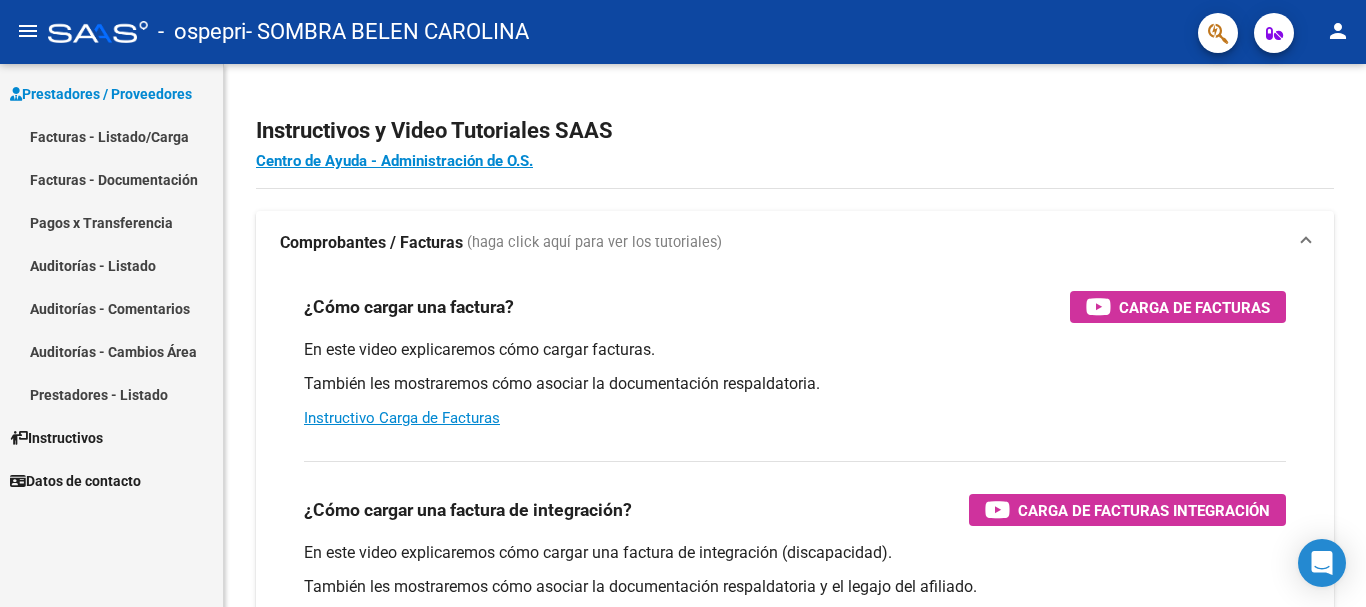 click on "Facturas - Listado/Carga" at bounding box center (111, 136) 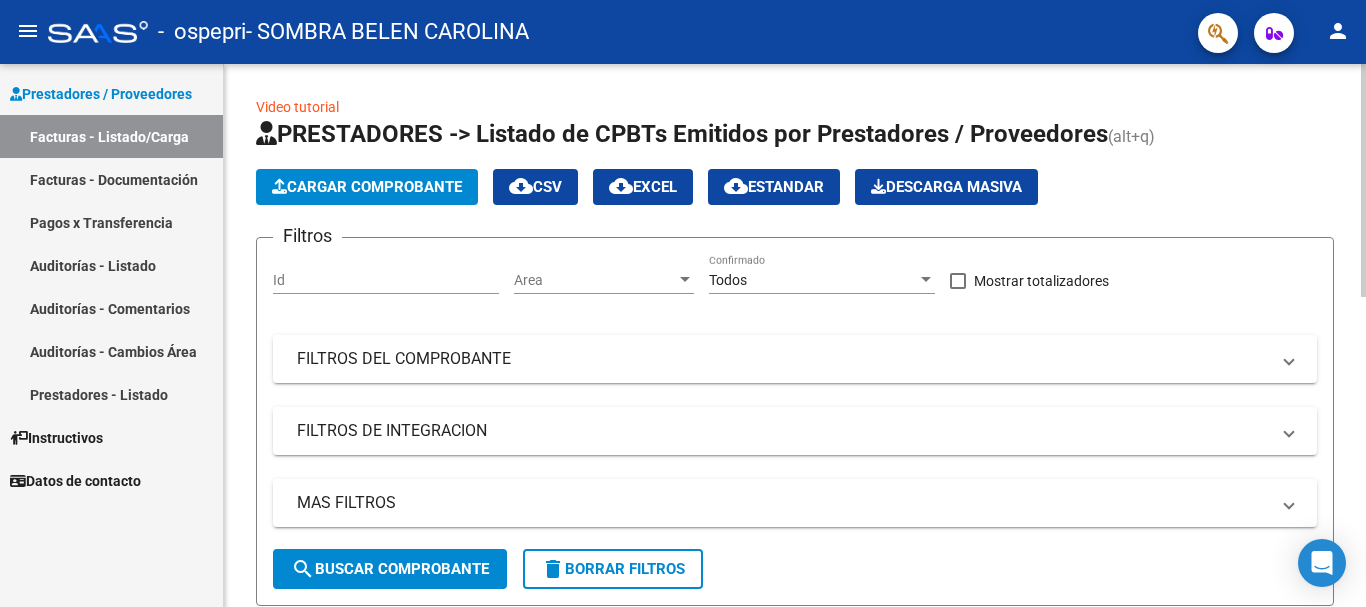 click on "Cargar Comprobante" 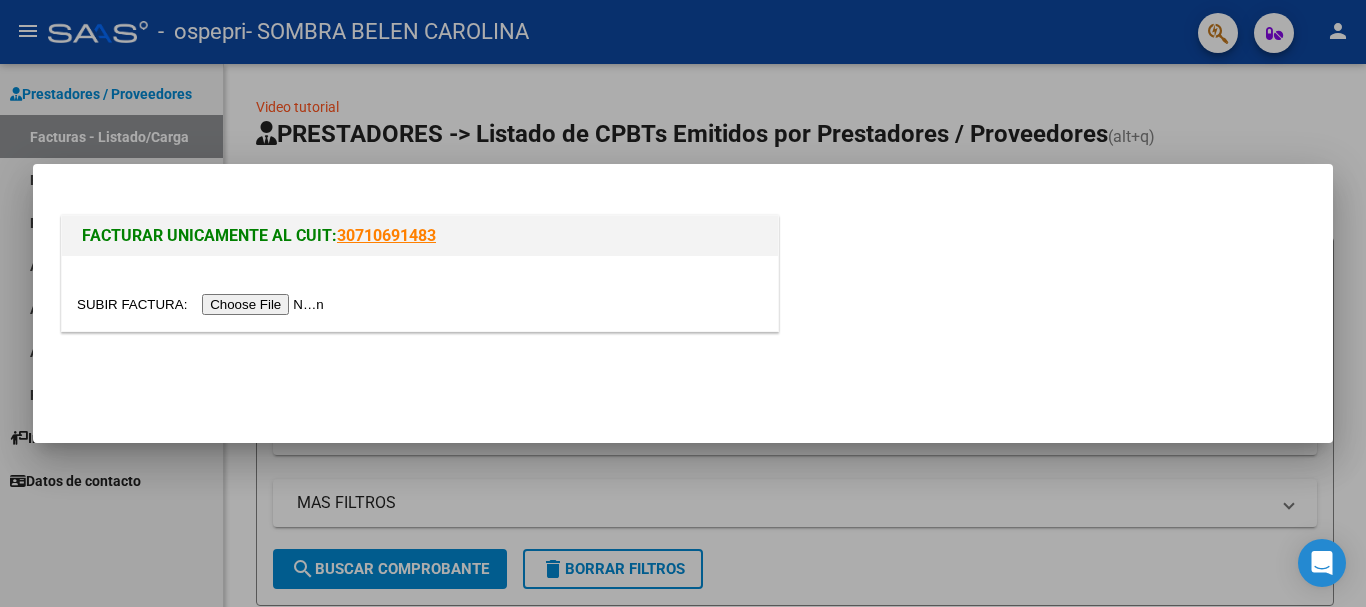 click at bounding box center [203, 304] 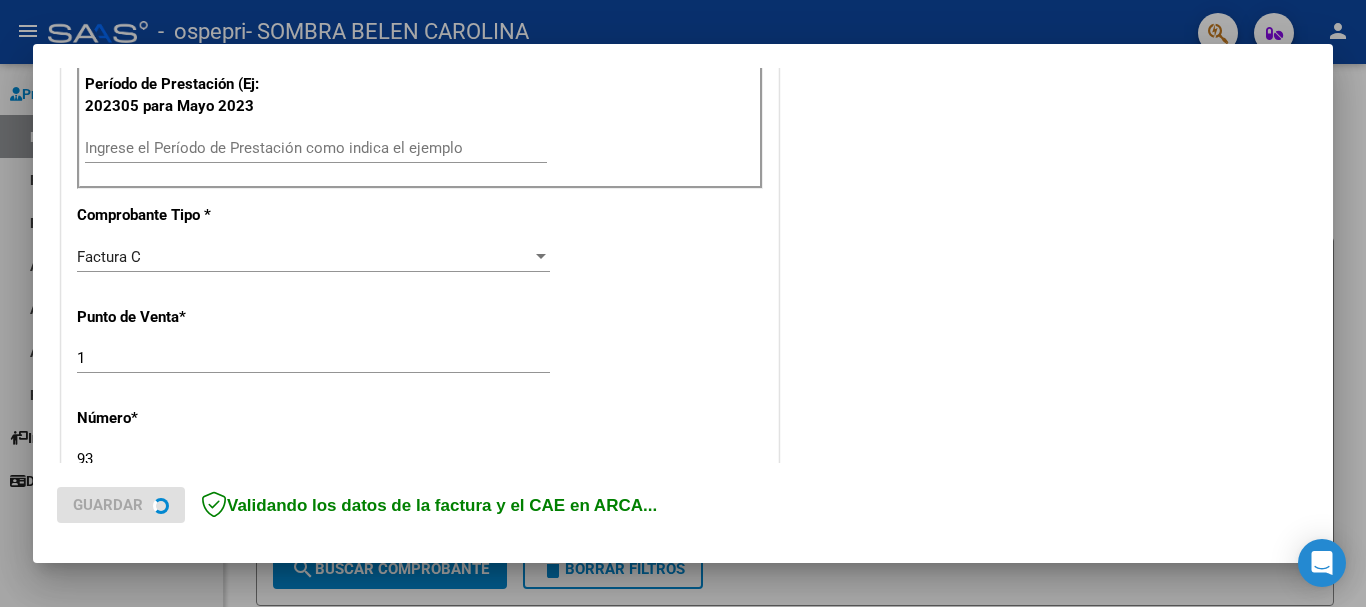 scroll, scrollTop: 300, scrollLeft: 0, axis: vertical 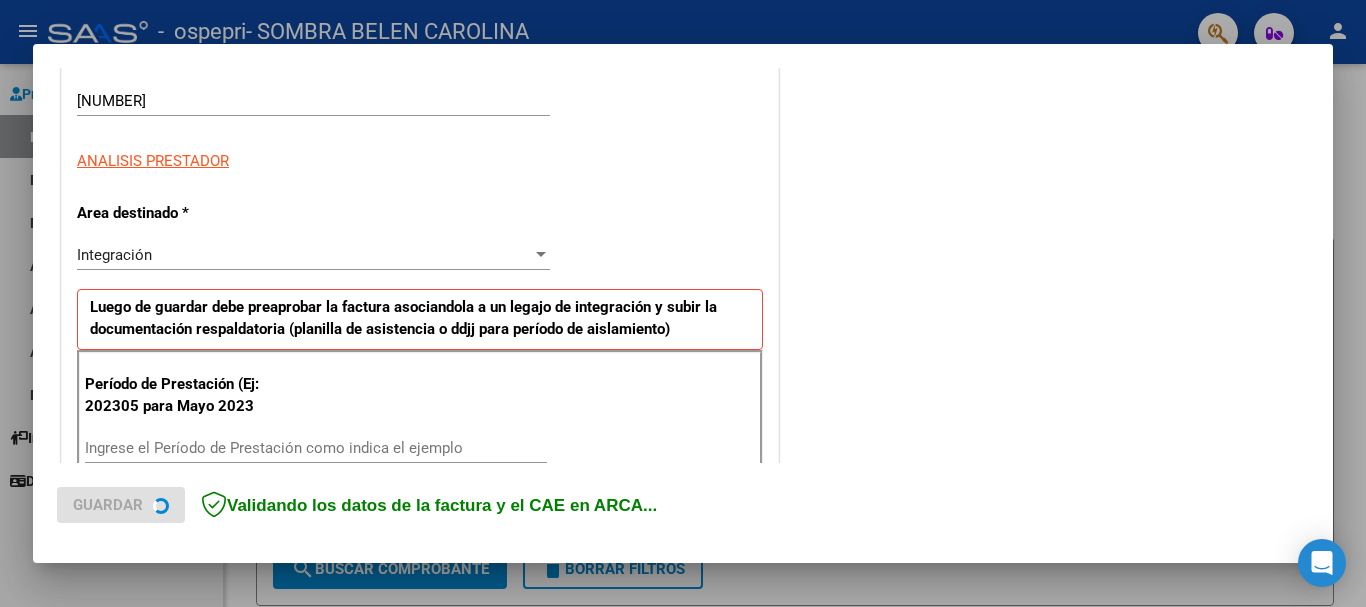 click on "Ingrese el Período de Prestación como indica el ejemplo" at bounding box center [316, 448] 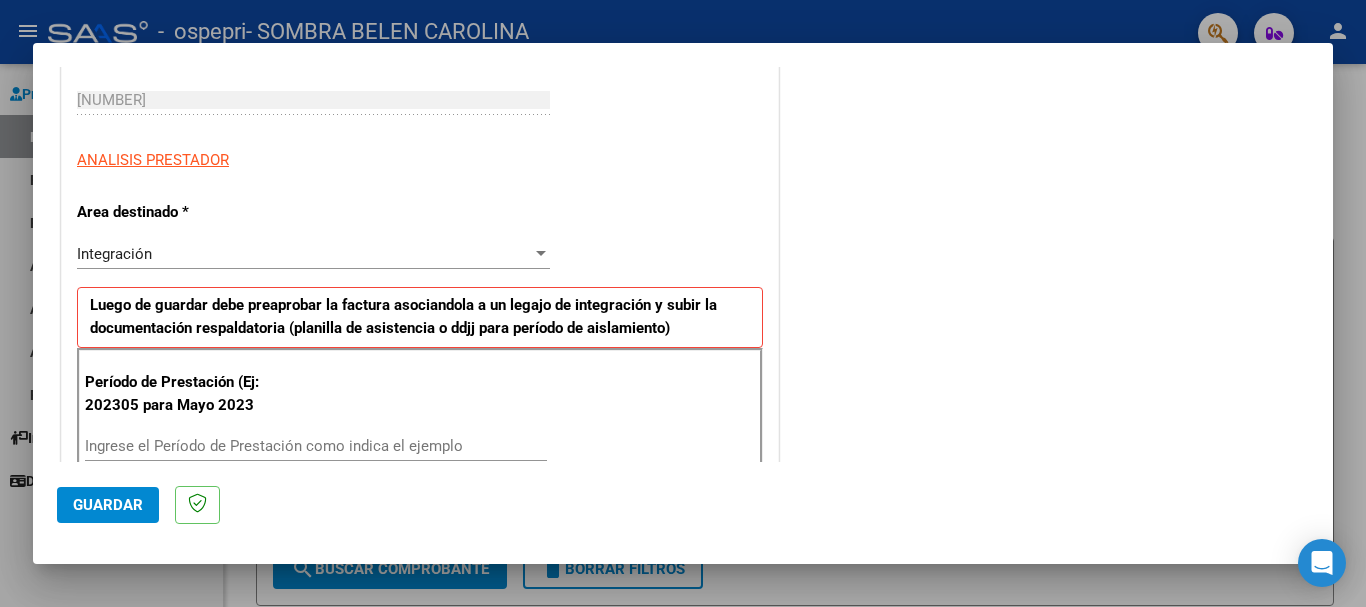 click on "Período de Prestación (Ej: 202305 para Mayo 2023    Ingrese el Período de Prestación como indica el ejemplo" at bounding box center [420, 418] 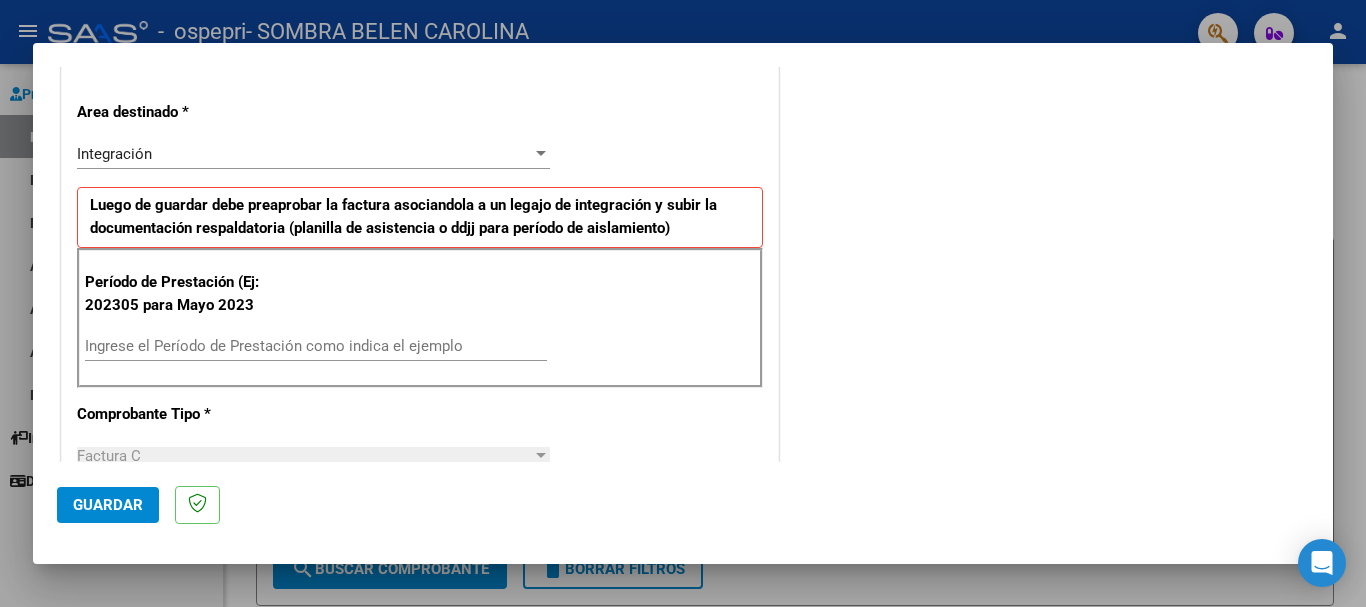 scroll, scrollTop: 500, scrollLeft: 0, axis: vertical 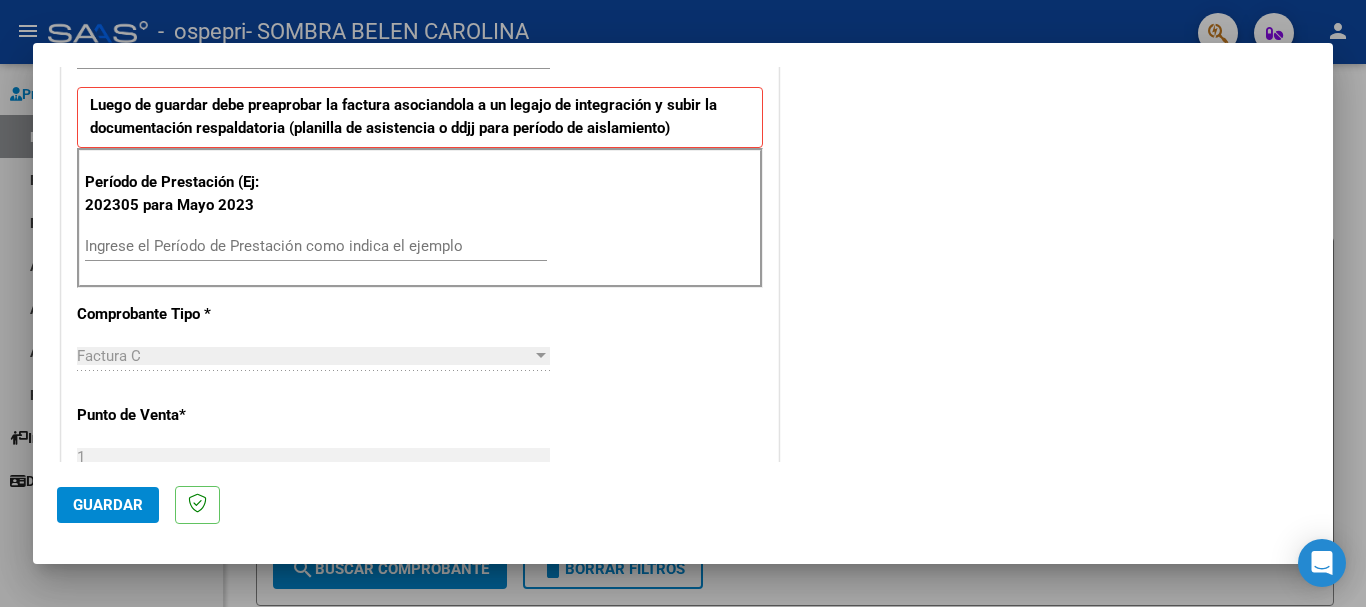 drag, startPoint x: 319, startPoint y: 275, endPoint x: 322, endPoint y: 264, distance: 11.401754 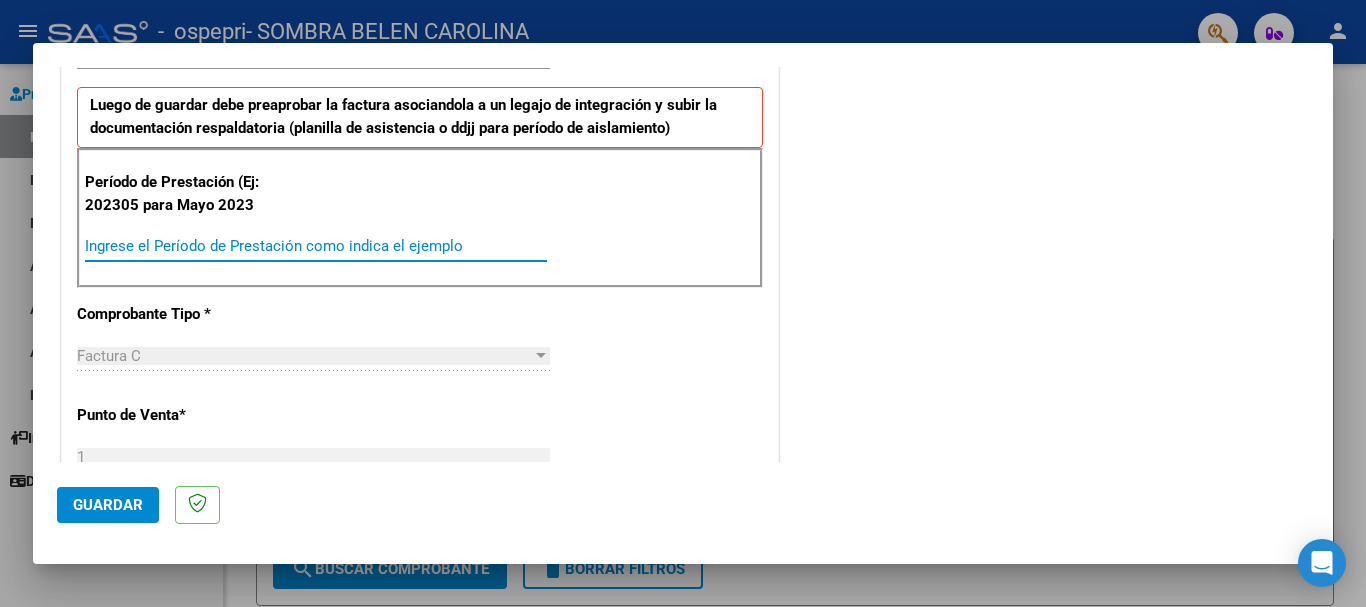 paste on "202507" 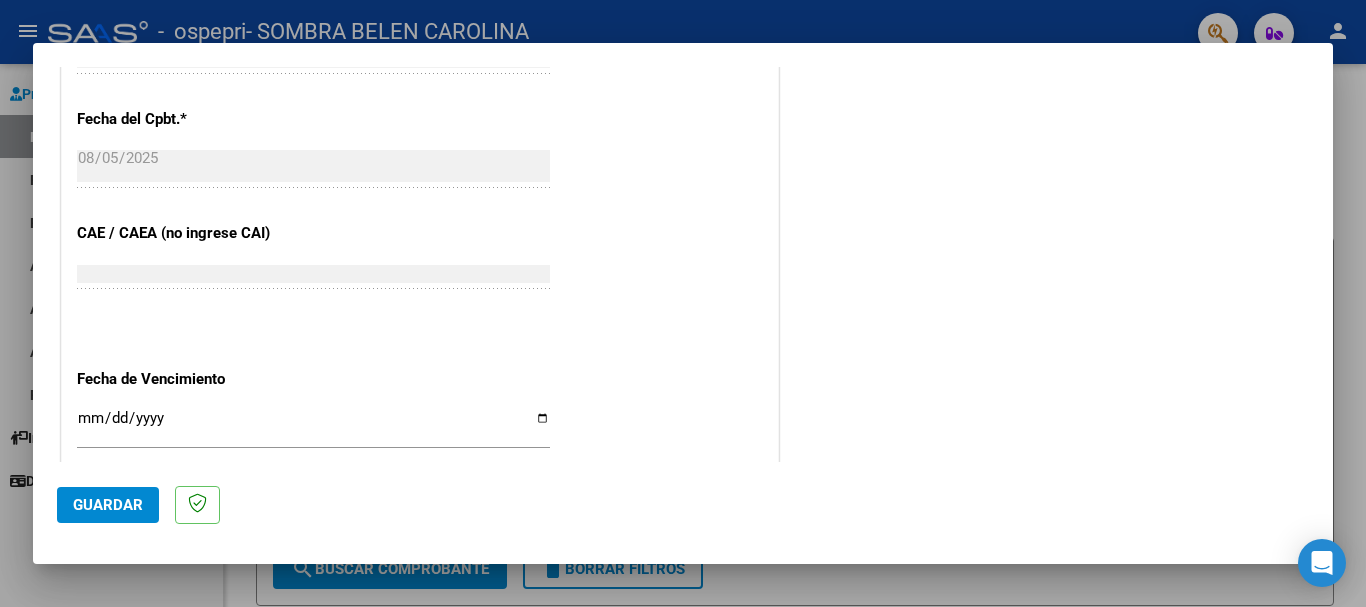 scroll, scrollTop: 1327, scrollLeft: 0, axis: vertical 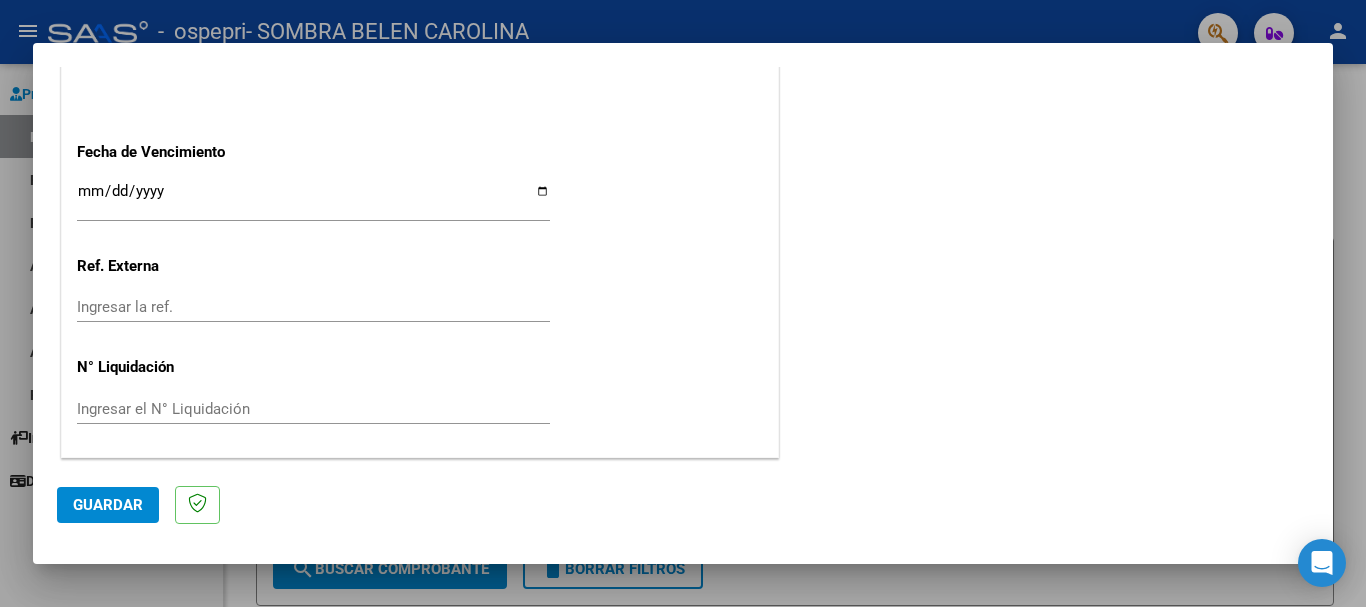 type on "202507" 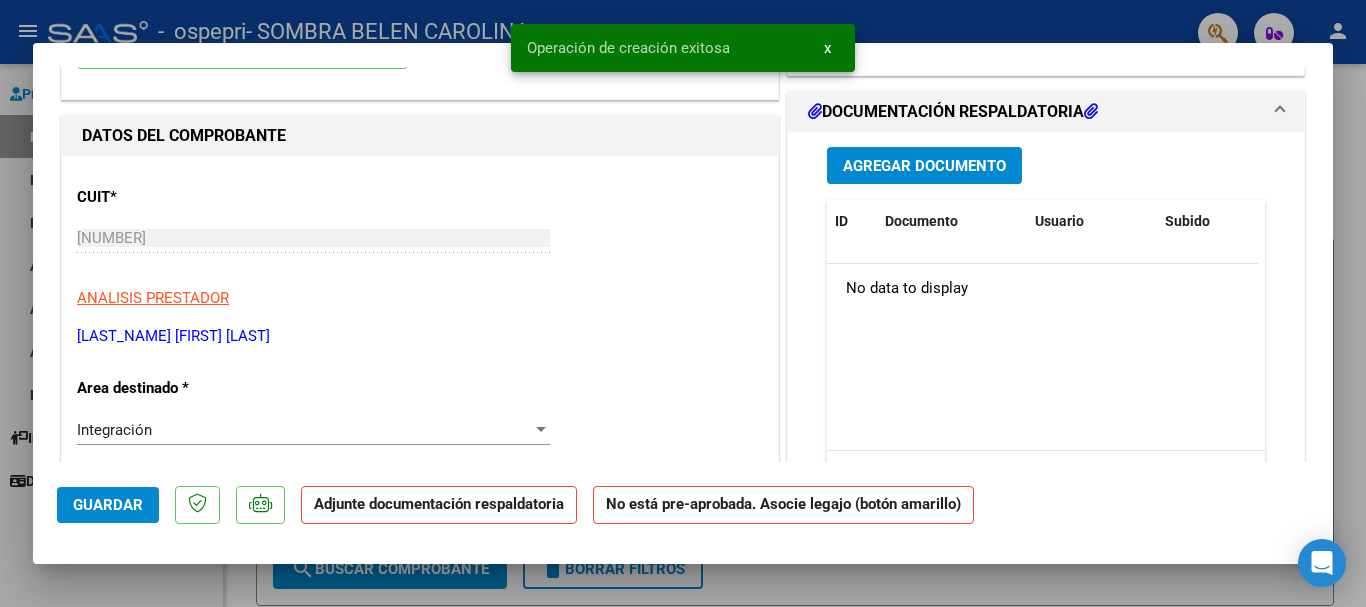 scroll, scrollTop: 0, scrollLeft: 0, axis: both 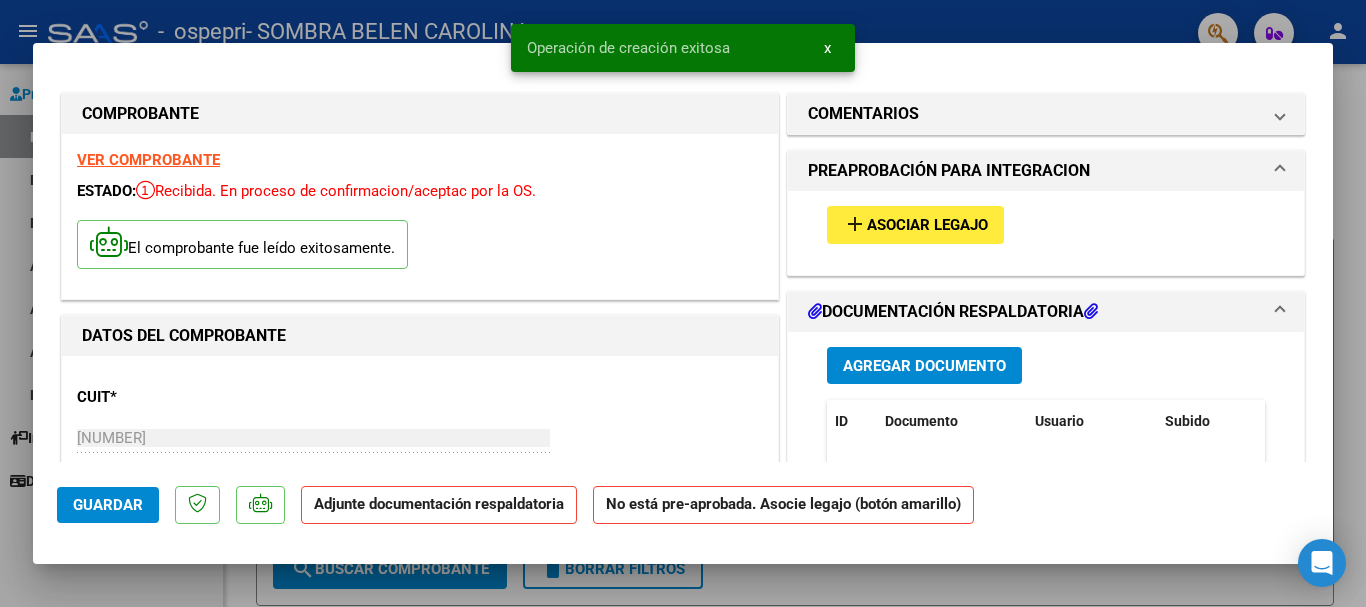 click on "add Asociar Legajo" at bounding box center (915, 224) 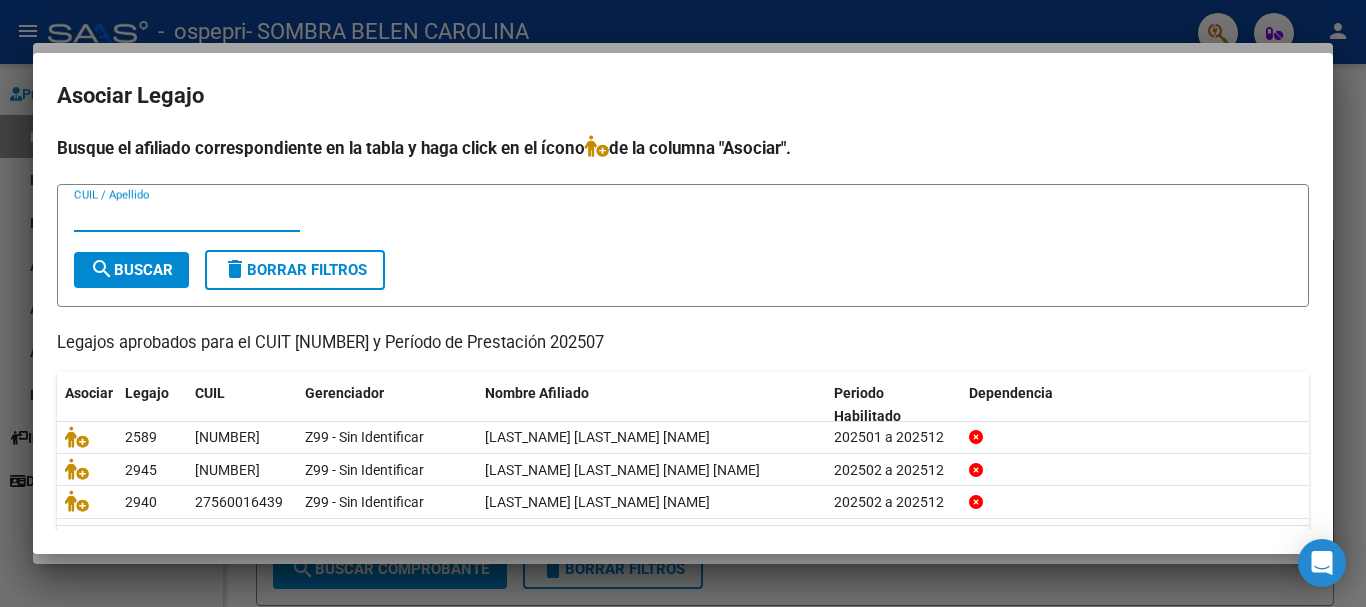 scroll, scrollTop: 65, scrollLeft: 0, axis: vertical 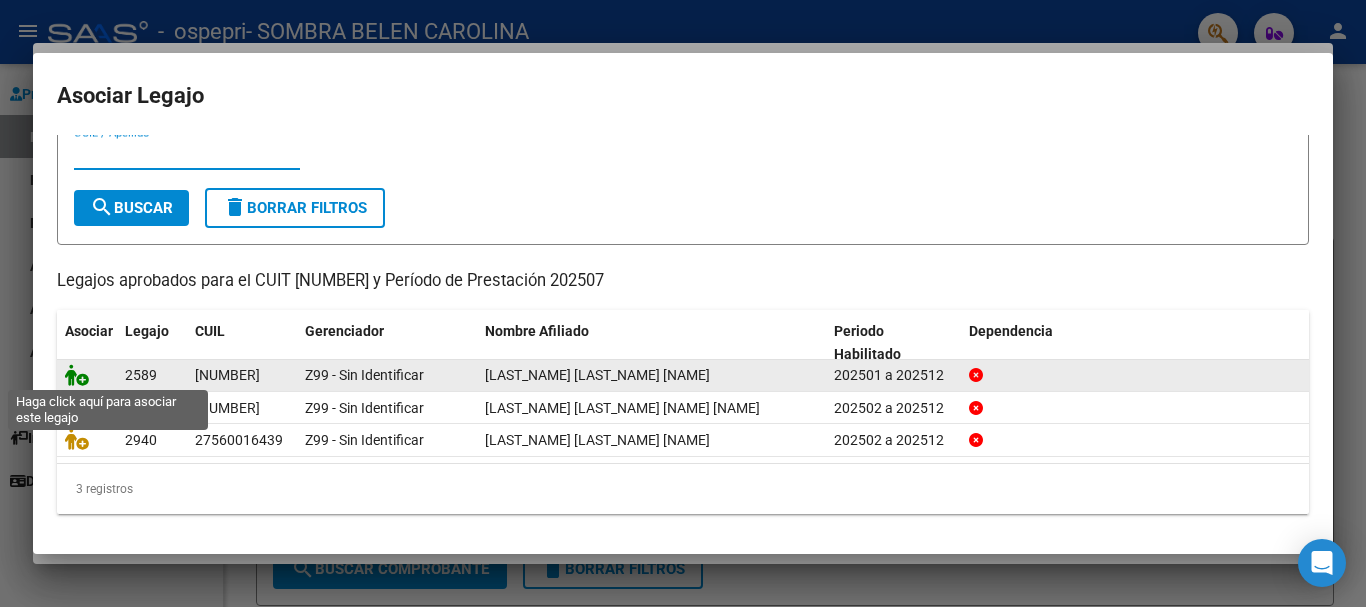 click 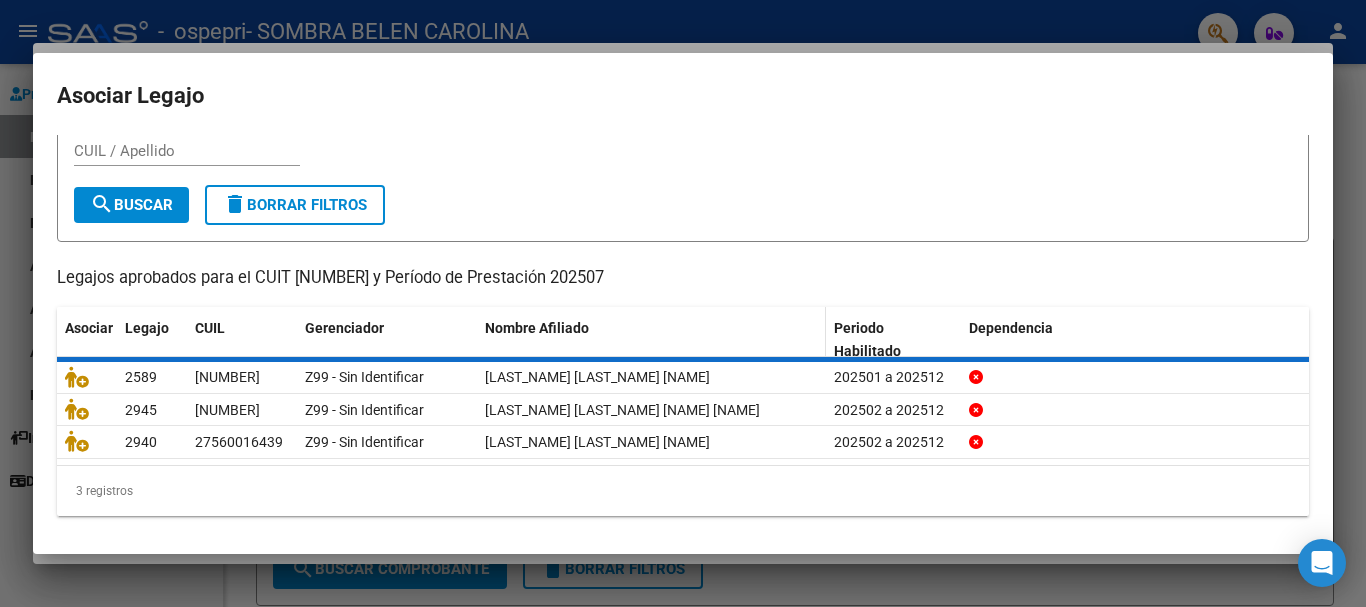 scroll, scrollTop: 70, scrollLeft: 0, axis: vertical 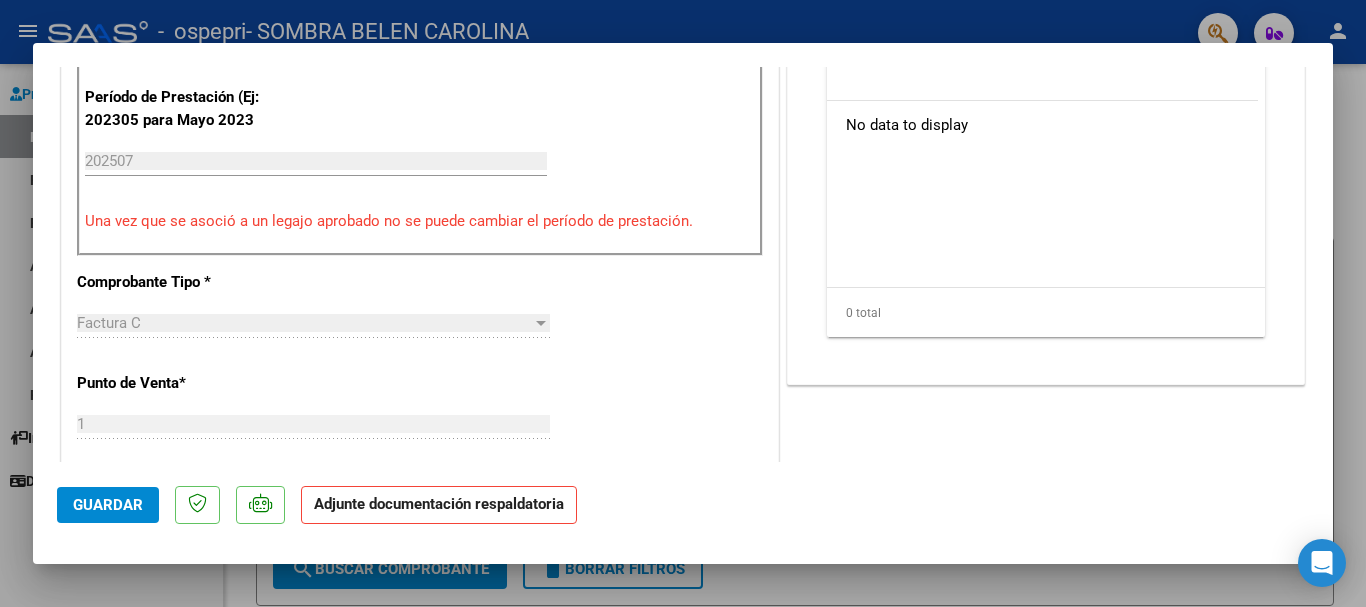 click on "Guardar" 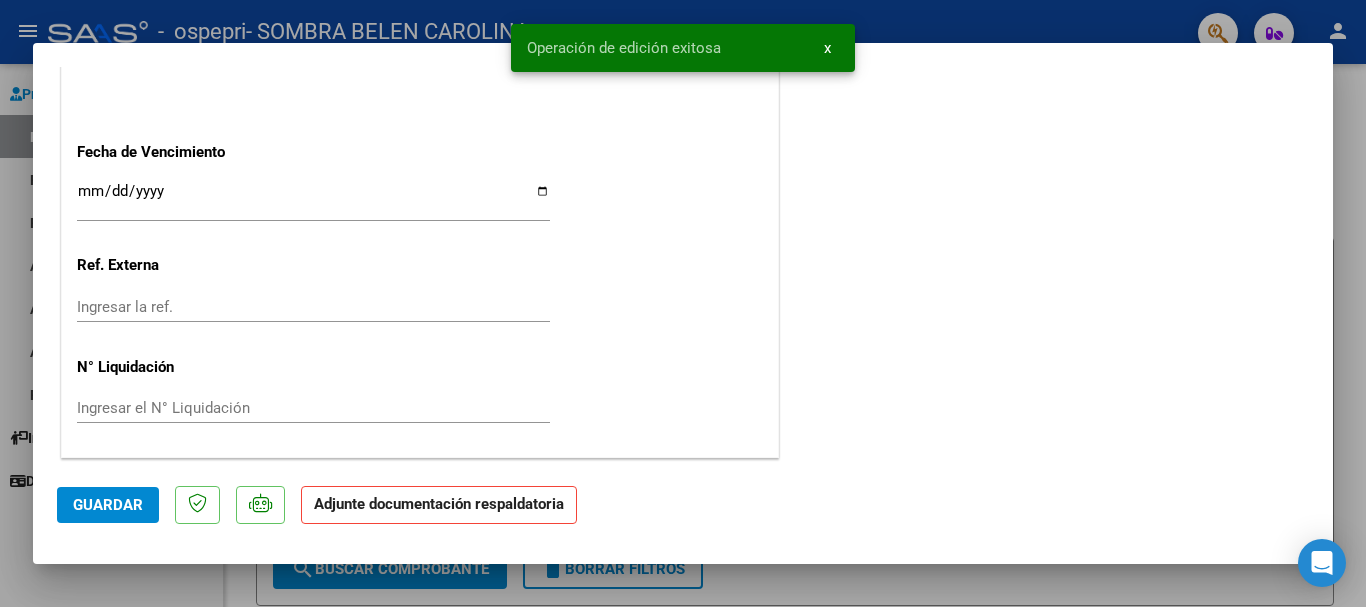 scroll, scrollTop: 1195, scrollLeft: 0, axis: vertical 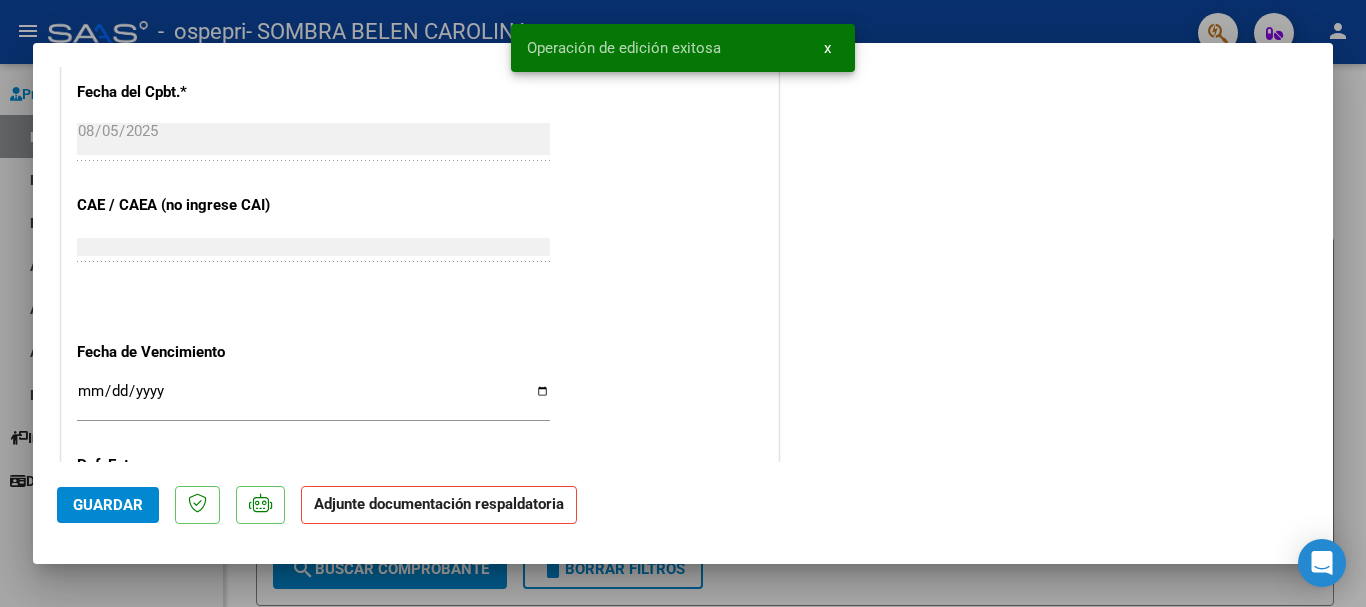 click at bounding box center (683, 303) 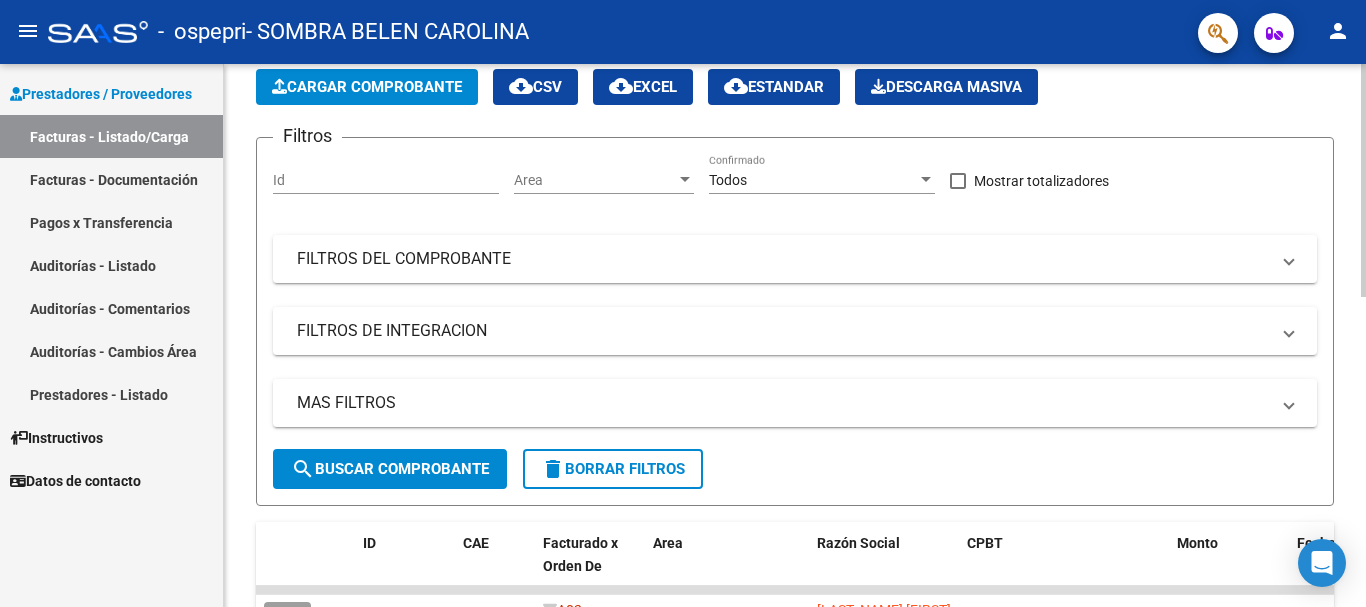 scroll, scrollTop: 0, scrollLeft: 0, axis: both 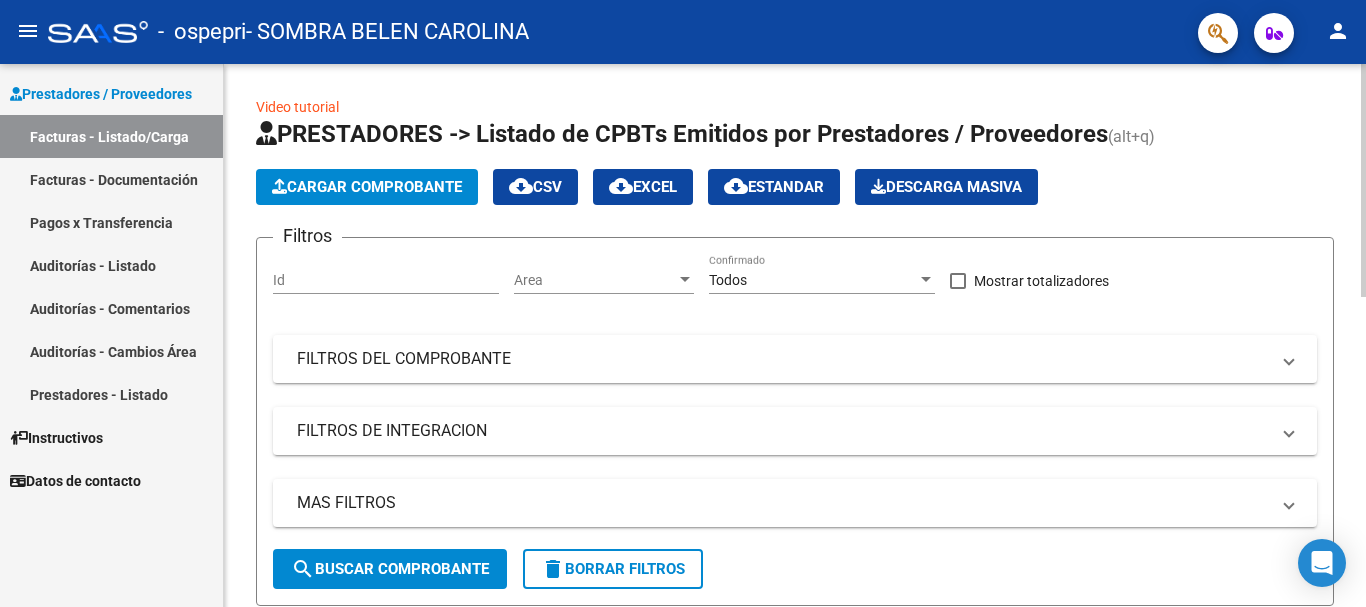 click on "Cargar Comprobante" 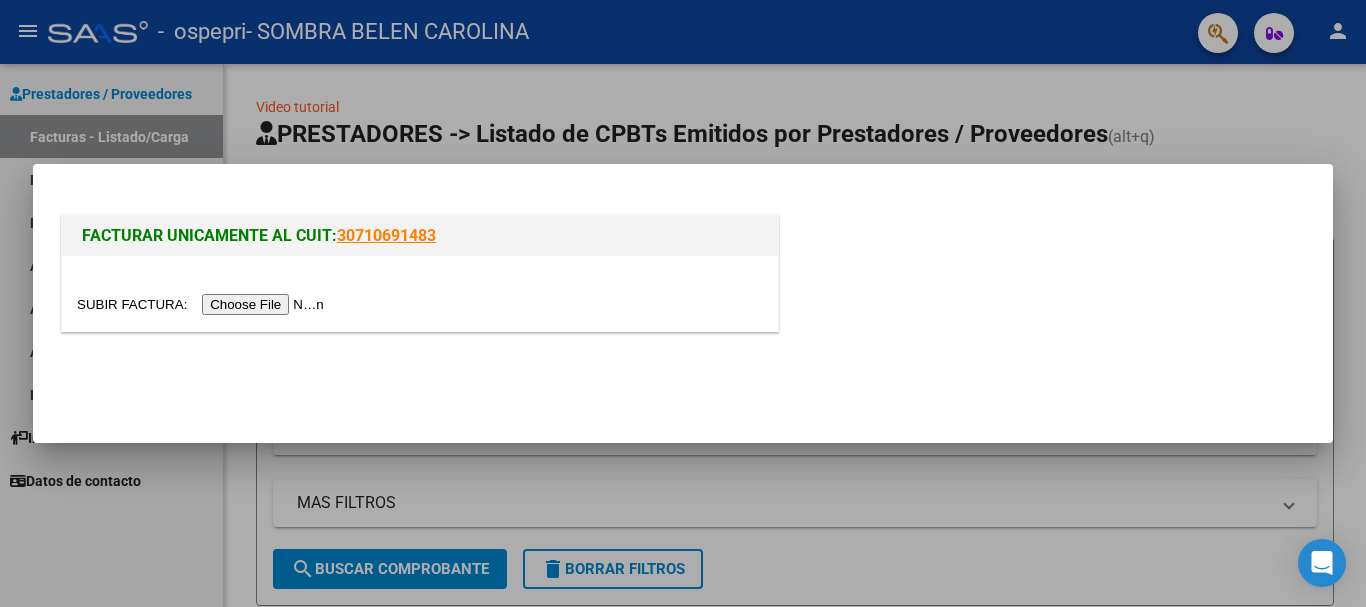 click at bounding box center [420, 293] 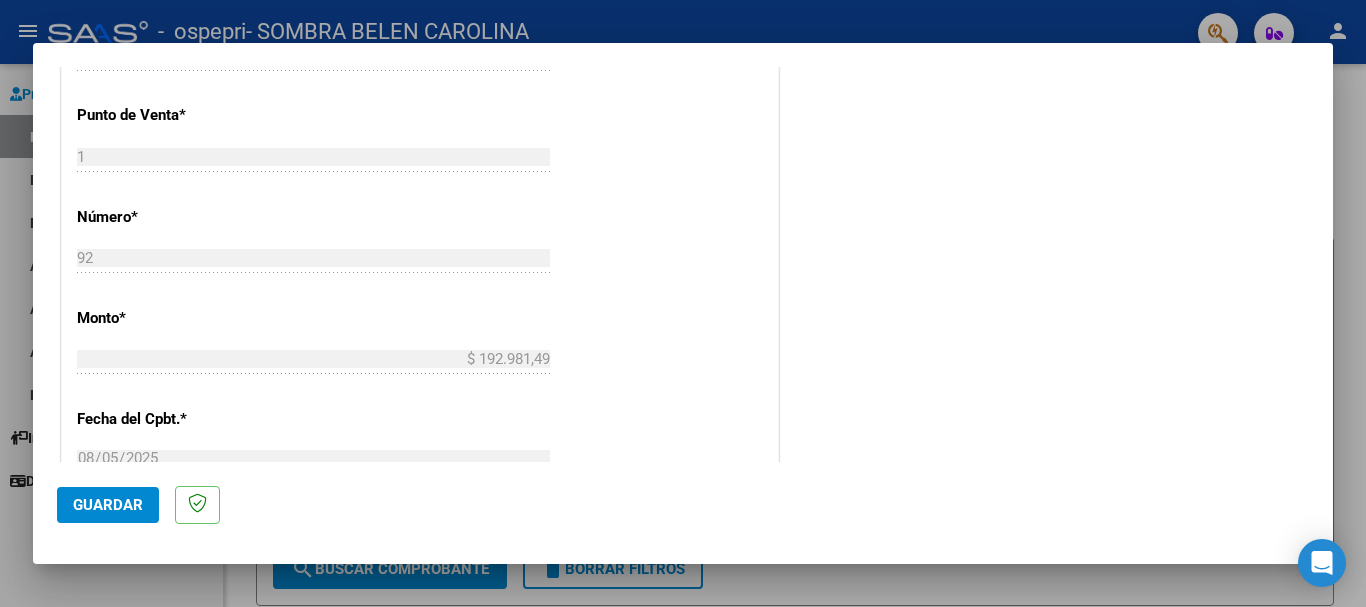 scroll, scrollTop: 500, scrollLeft: 0, axis: vertical 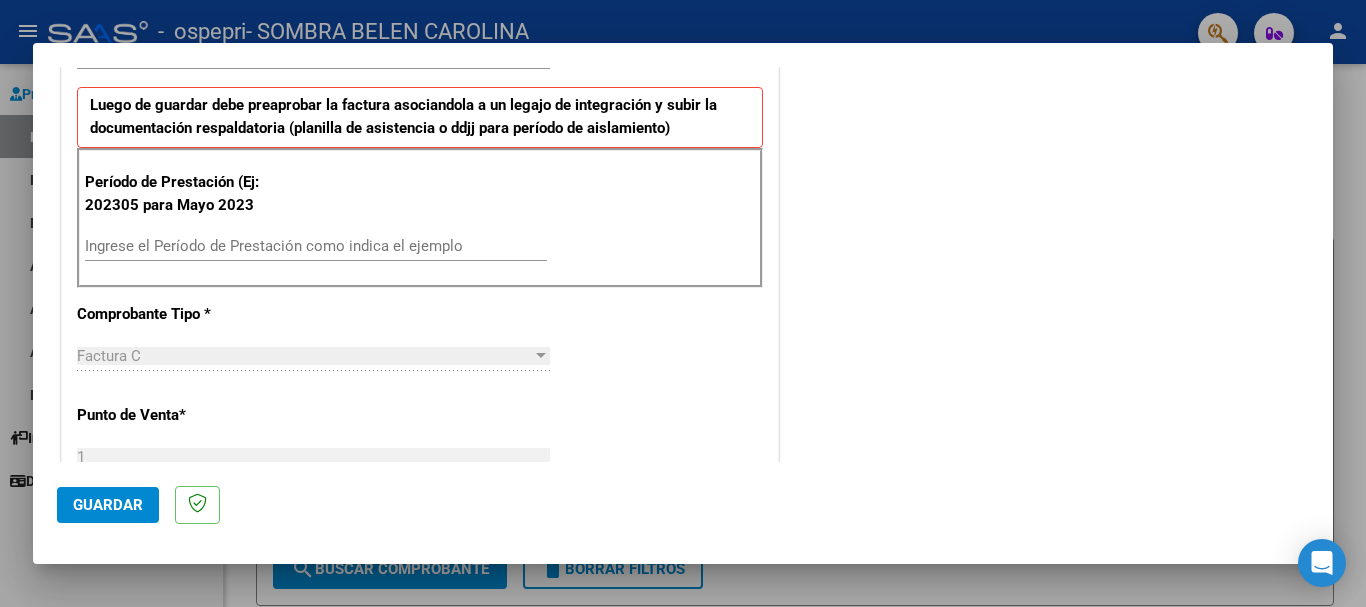 click on "Ingrese el Período de Prestación como indica el ejemplo" at bounding box center (316, 246) 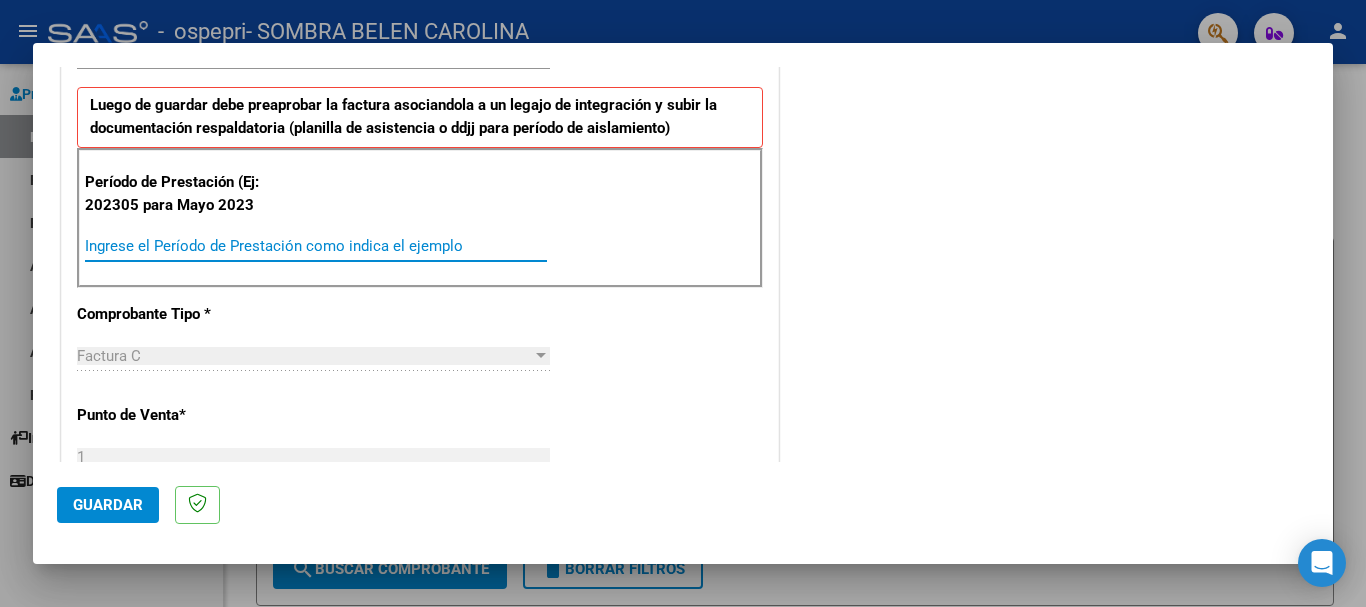 click on "Ingrese el Período de Prestación como indica el ejemplo" at bounding box center (316, 246) 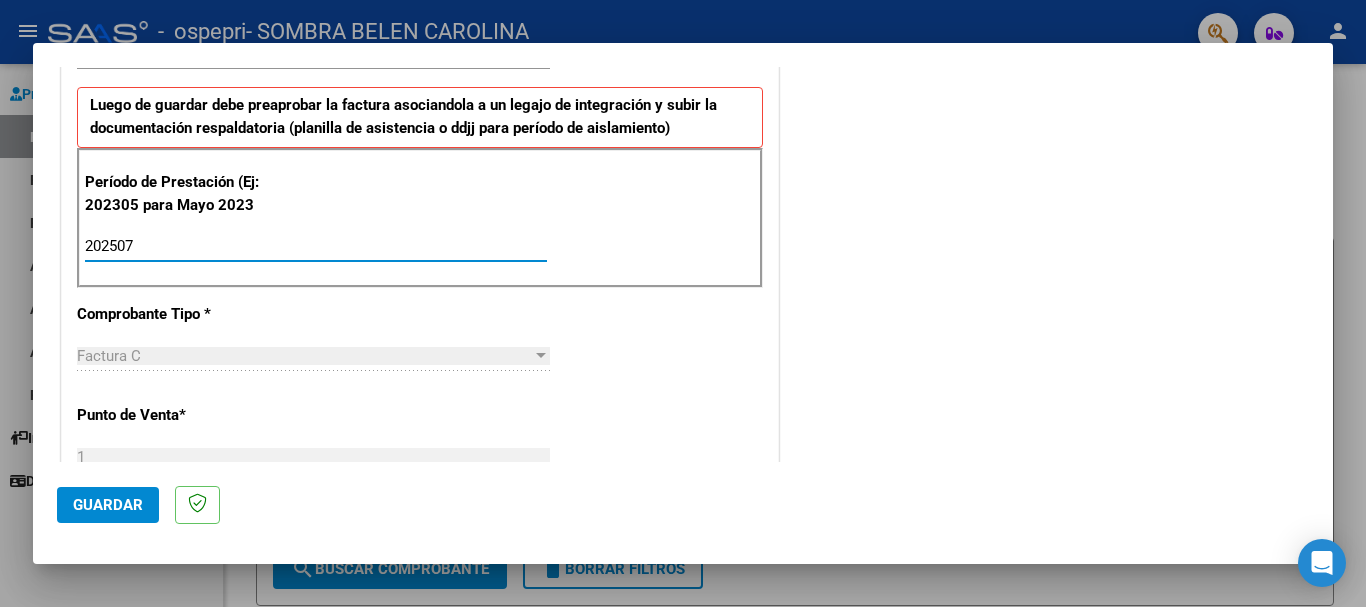 type on "202507" 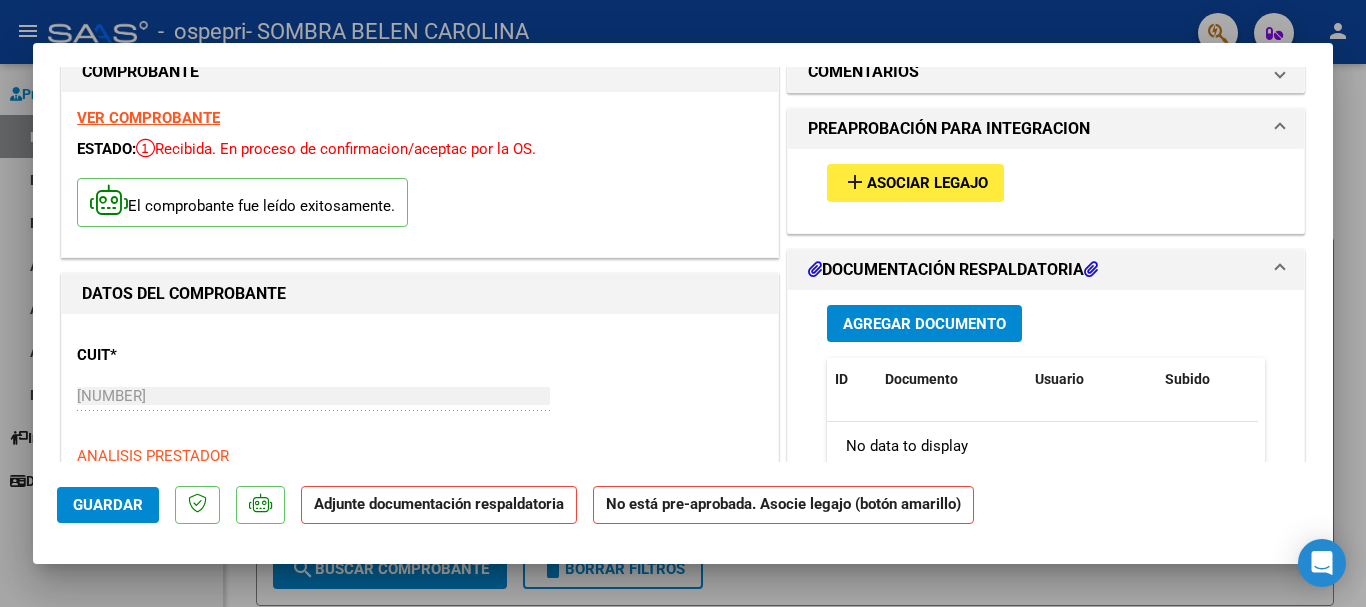 scroll, scrollTop: 0, scrollLeft: 0, axis: both 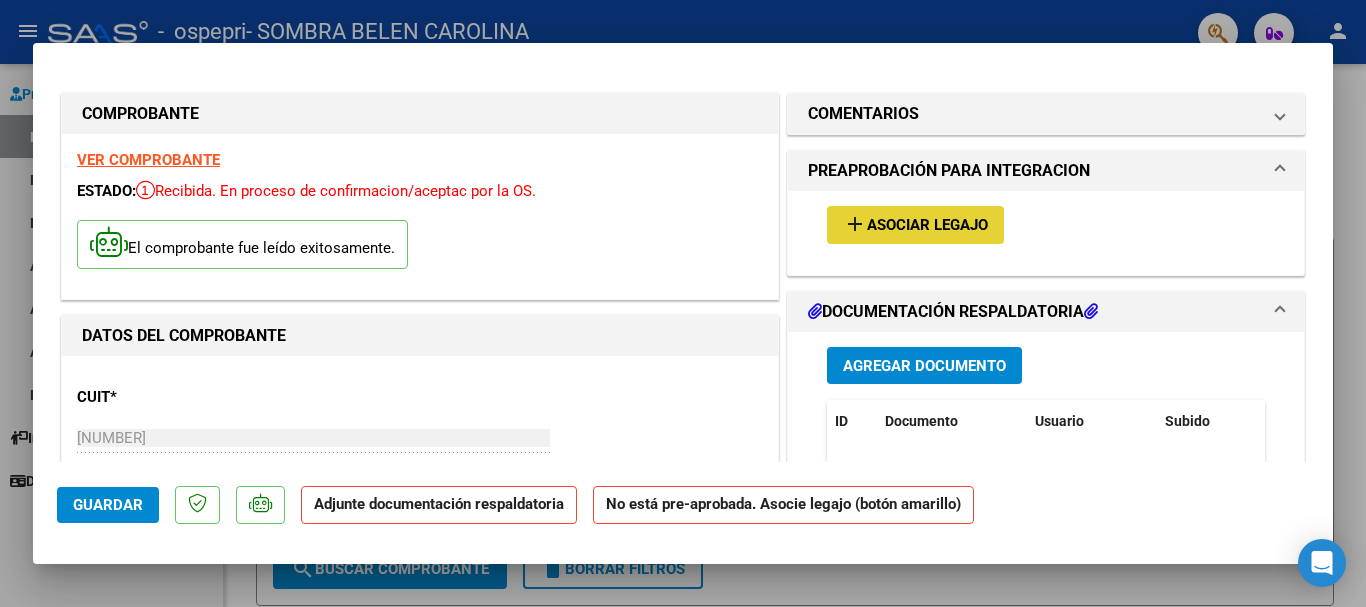 click on "add Asociar Legajo" at bounding box center (915, 224) 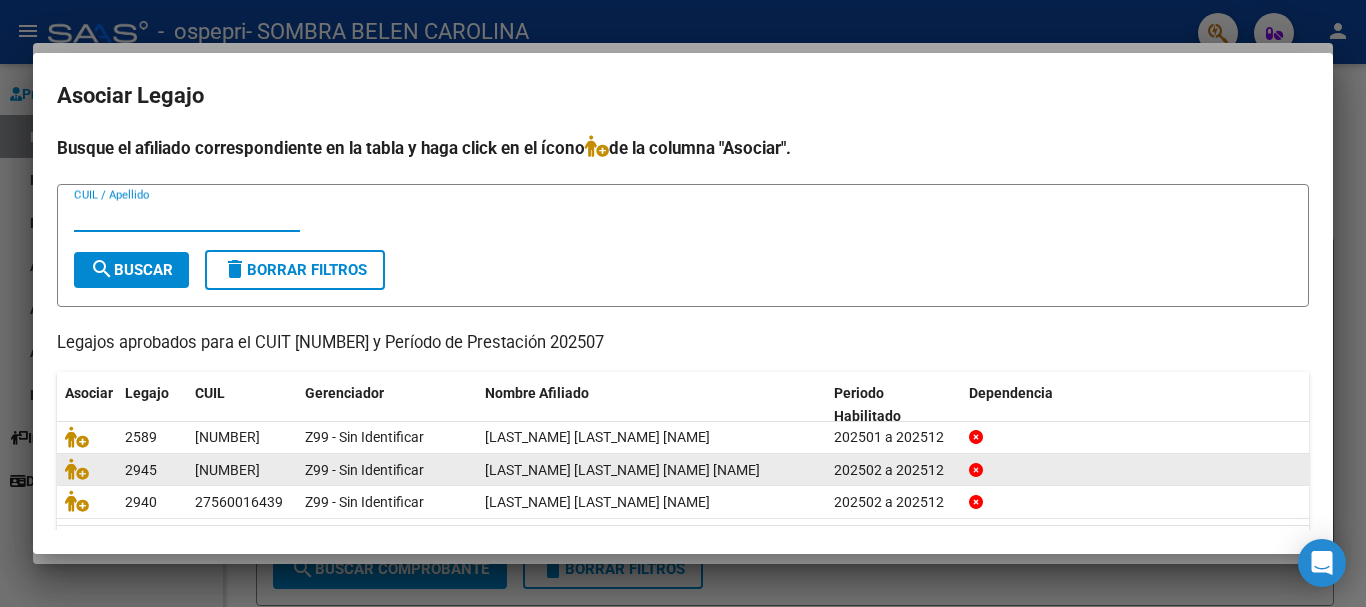 scroll, scrollTop: 65, scrollLeft: 0, axis: vertical 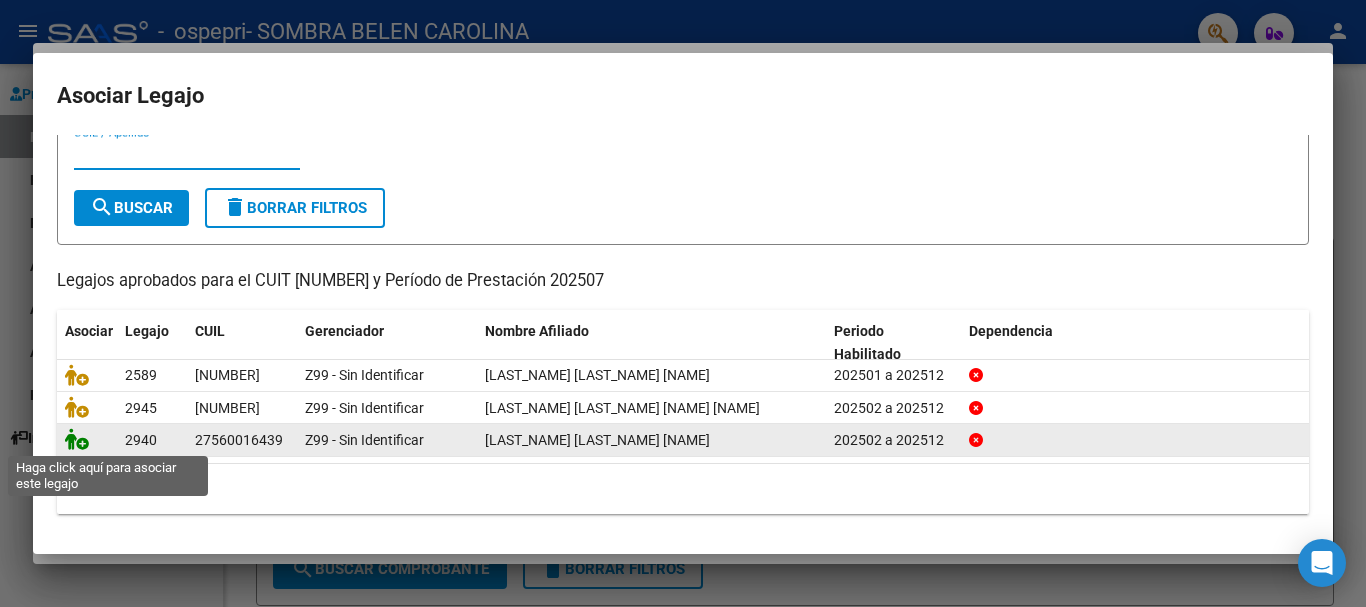 click 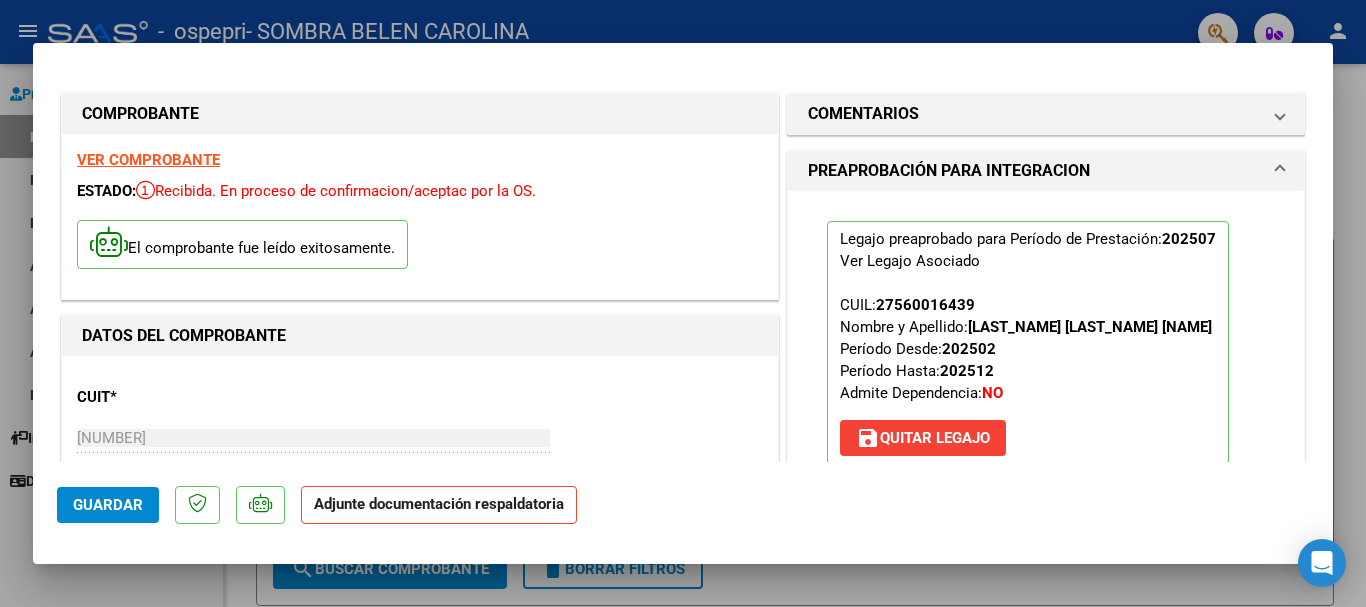 scroll, scrollTop: 300, scrollLeft: 0, axis: vertical 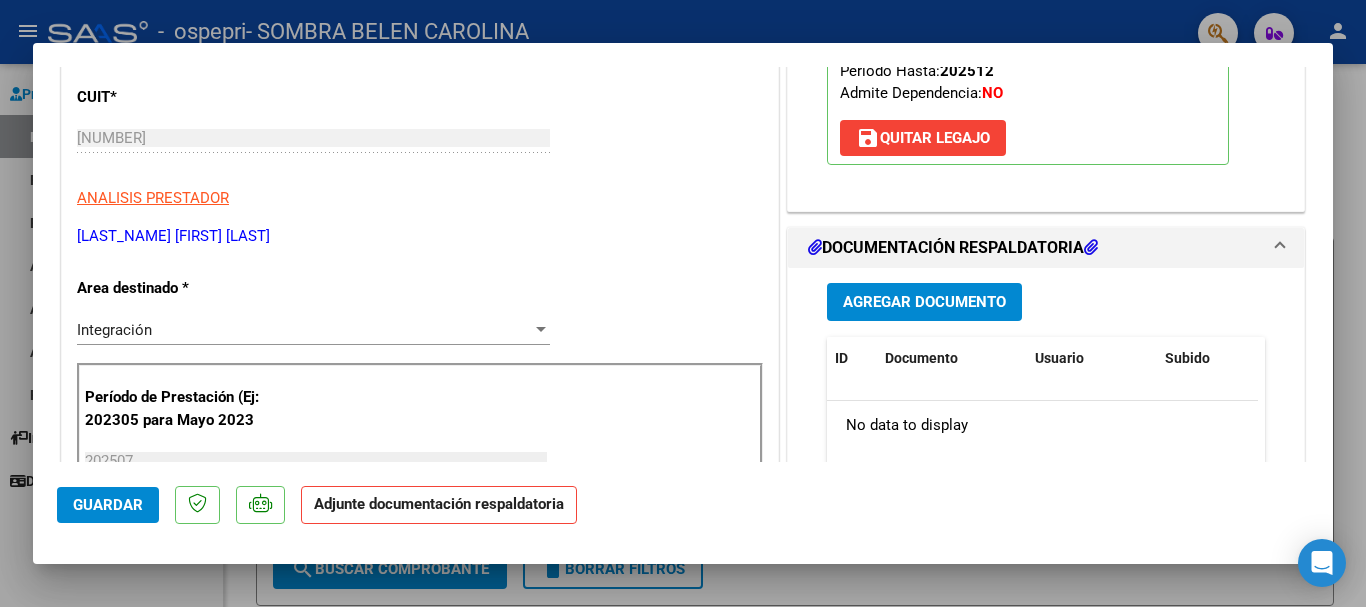 click on "Guardar" 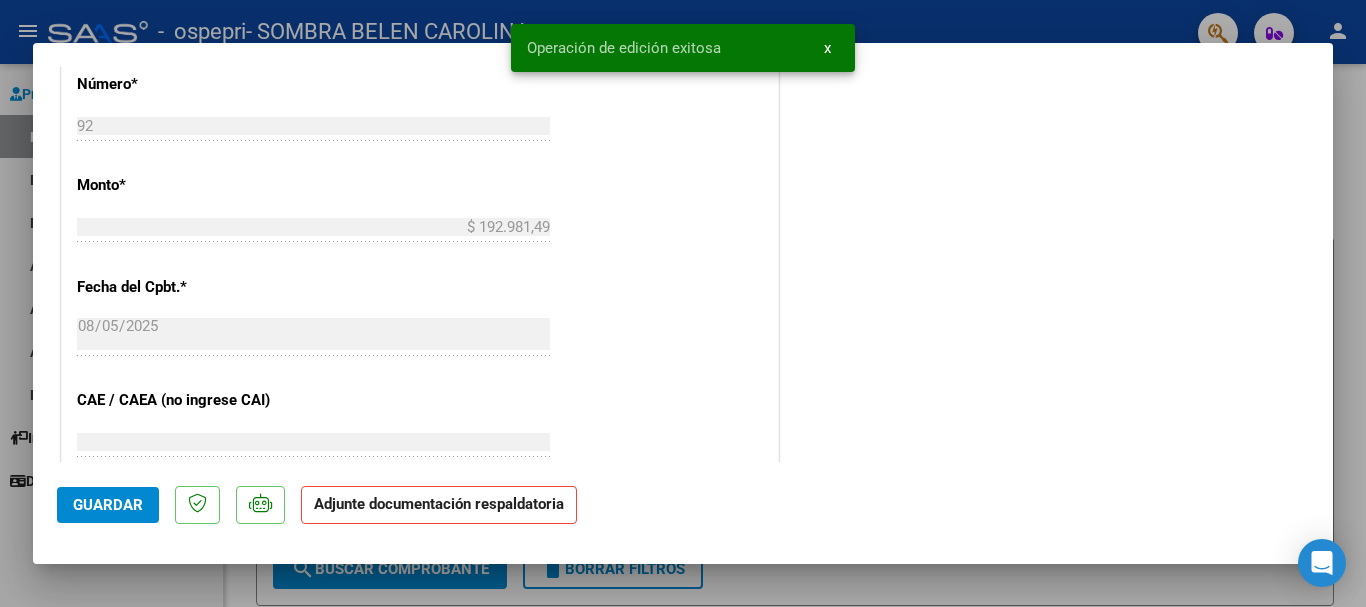 scroll, scrollTop: 1395, scrollLeft: 0, axis: vertical 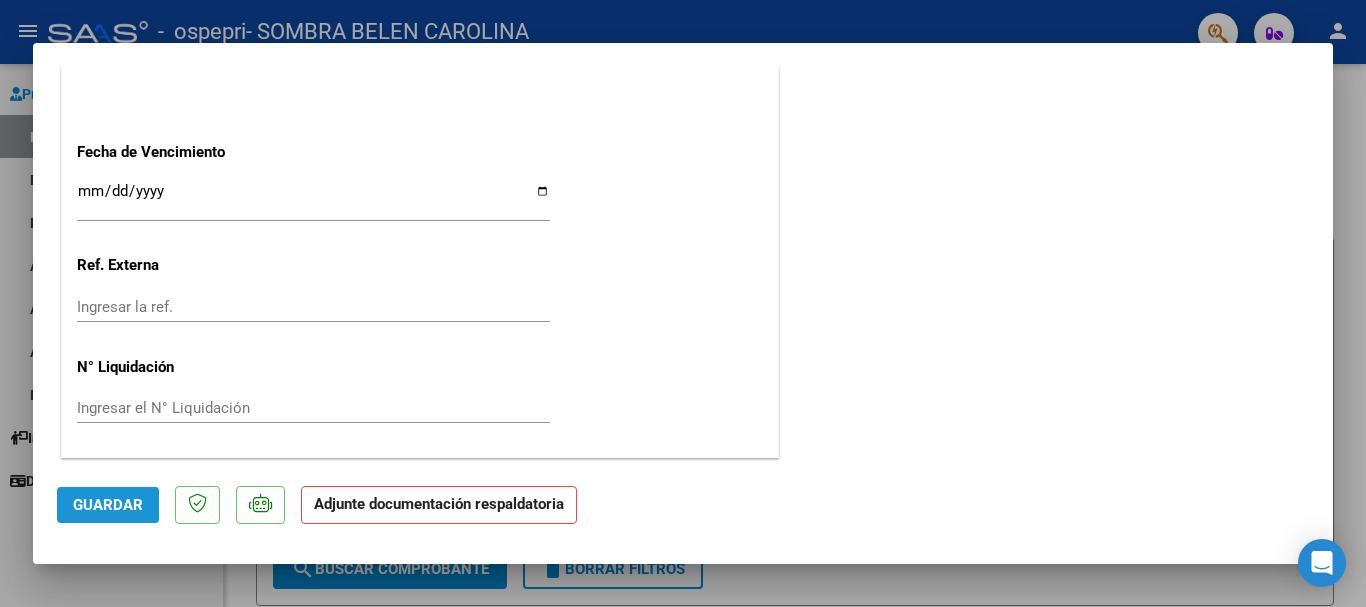 click on "Guardar" 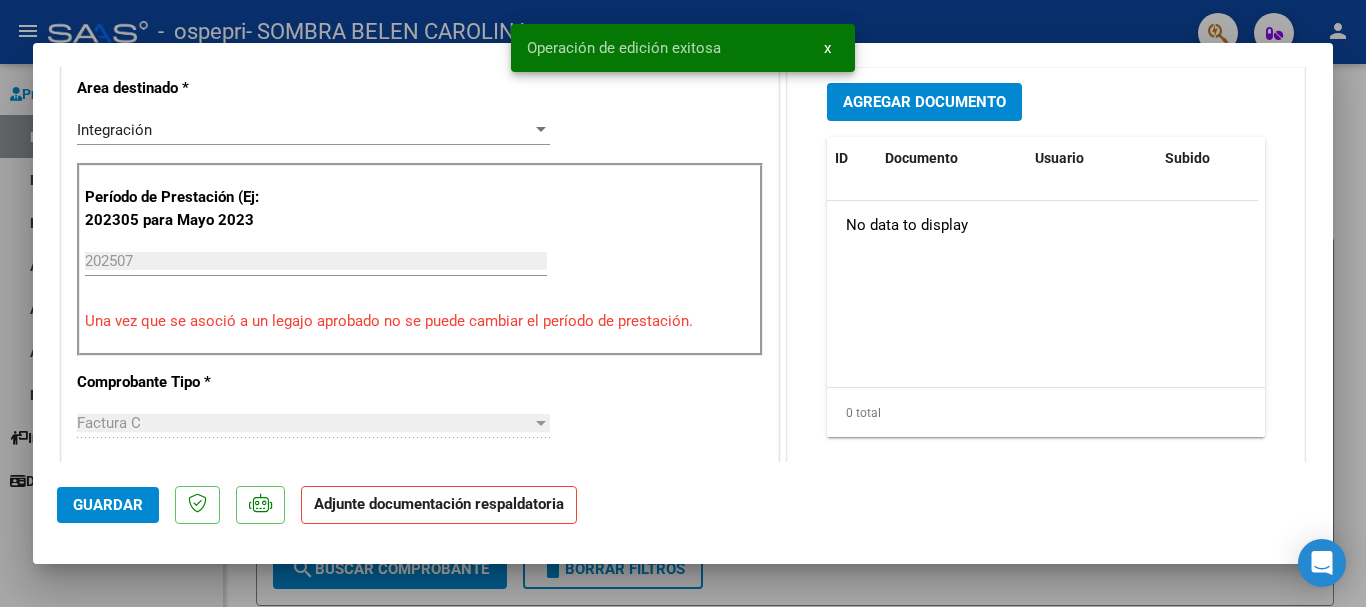 scroll, scrollTop: 200, scrollLeft: 0, axis: vertical 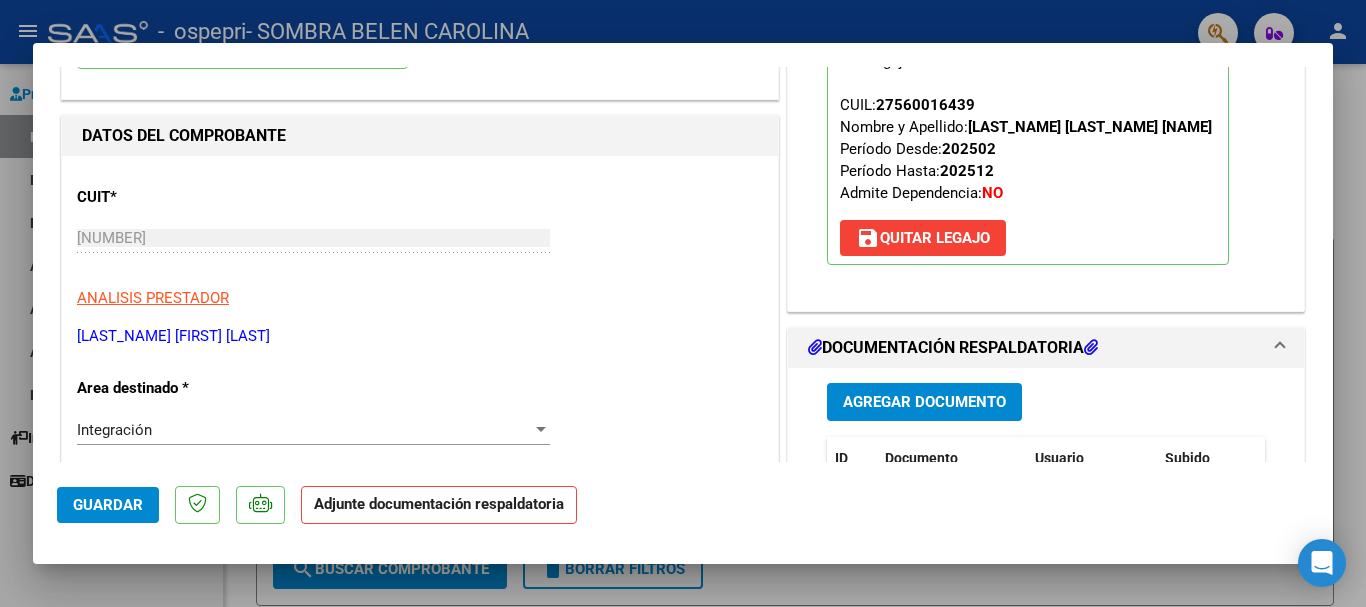 click on "Agregar Documento" at bounding box center [924, 403] 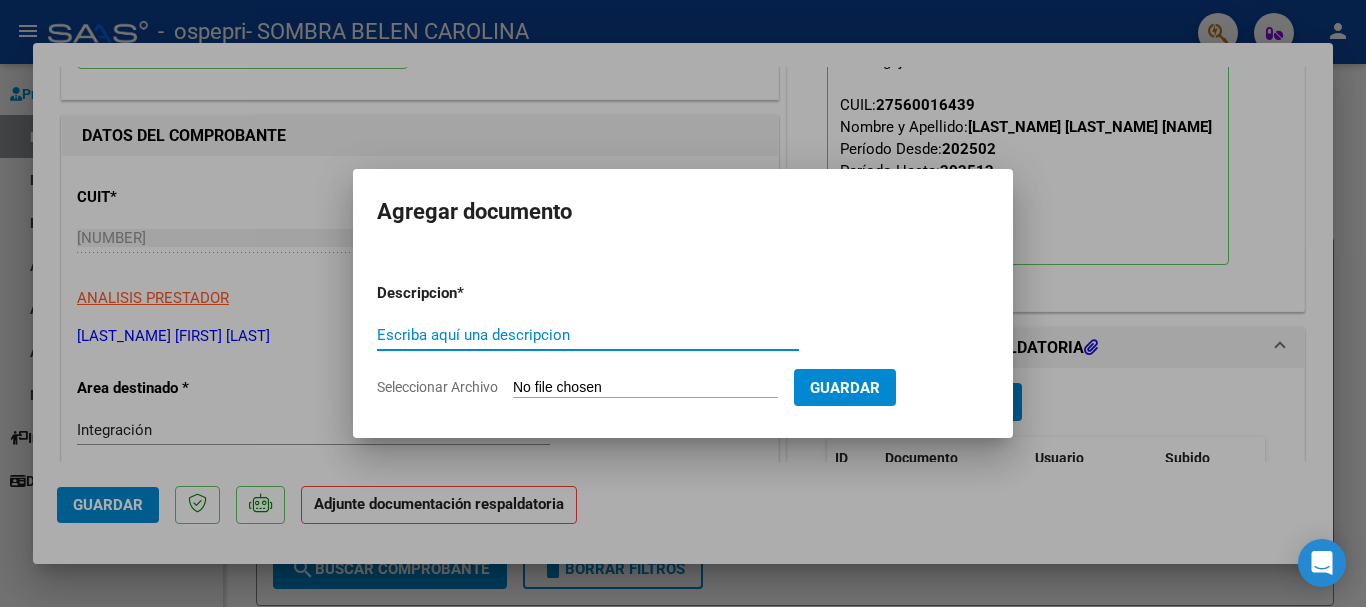 click on "Descripcion  *   Escriba aquí una descripcion  Seleccionar Archivo Guardar" at bounding box center [683, 340] 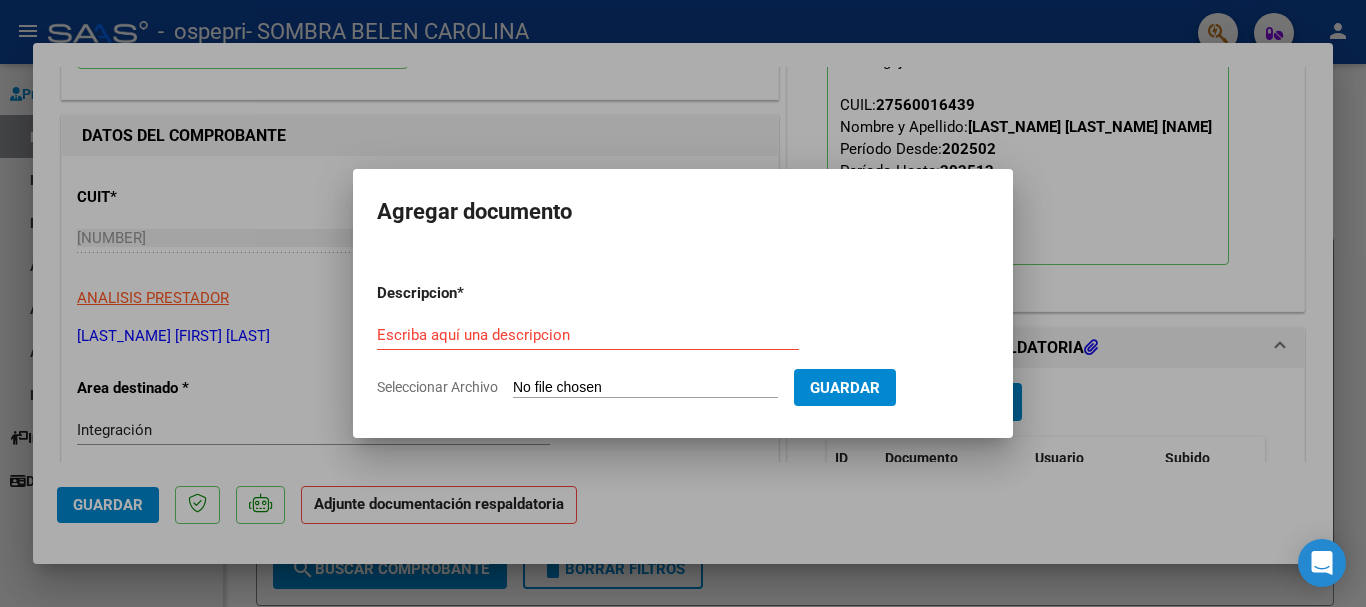 click on "Seleccionar Archivo" at bounding box center [645, 388] 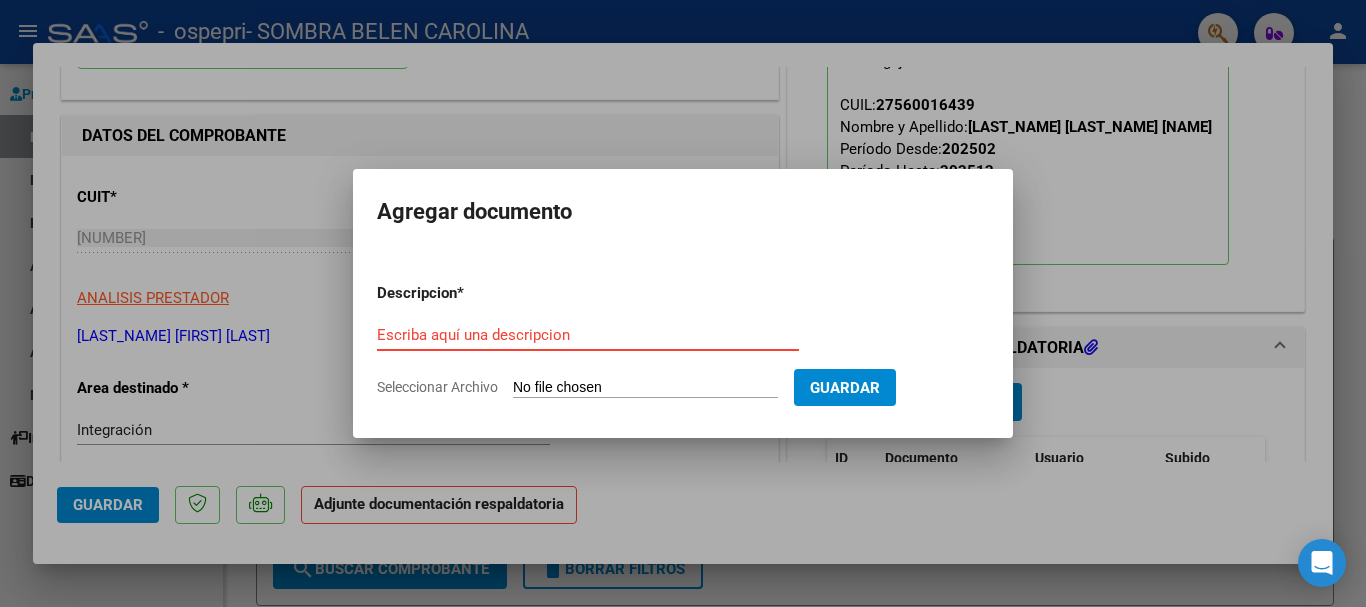 click on "Seleccionar Archivo" at bounding box center (645, 388) 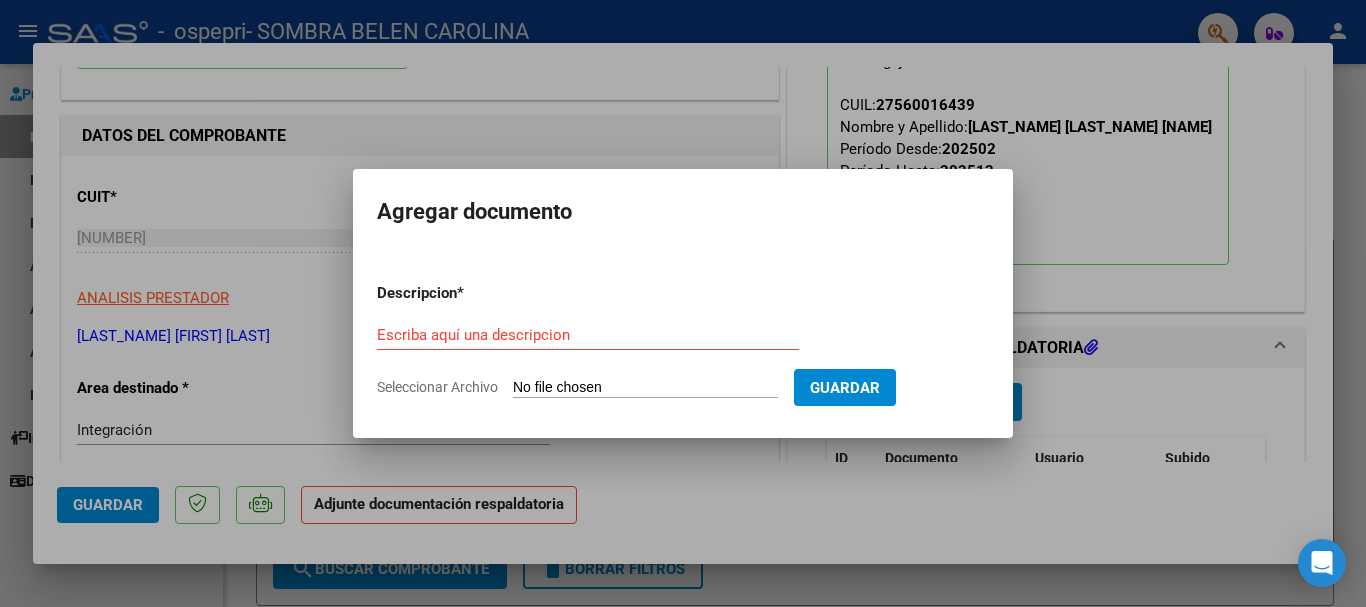 type on "C:\fakepath\[NAME].pdf" 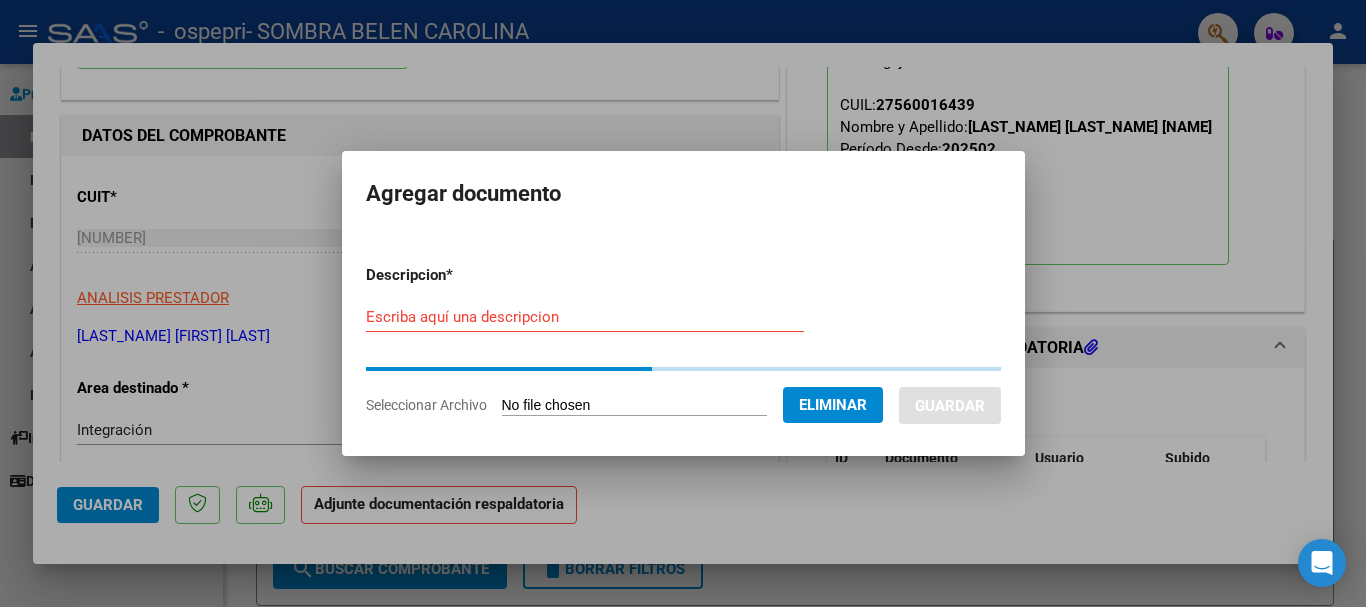 click on "Escriba aquí una descripcion" at bounding box center (585, 317) 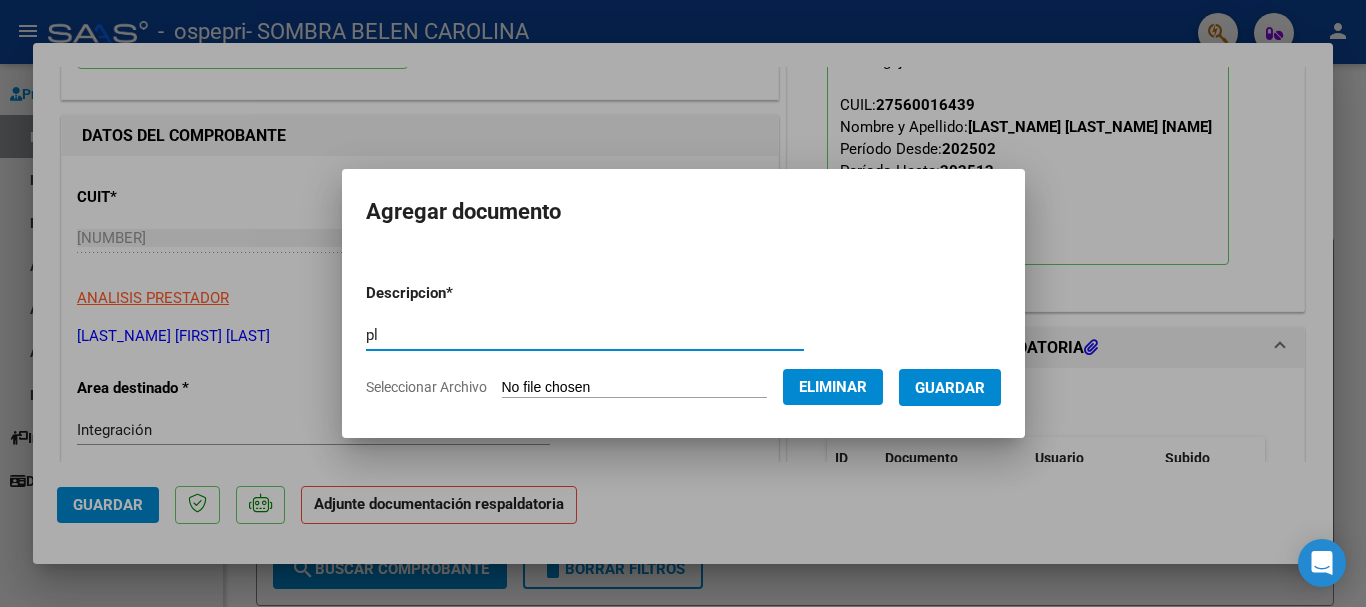 type on "p" 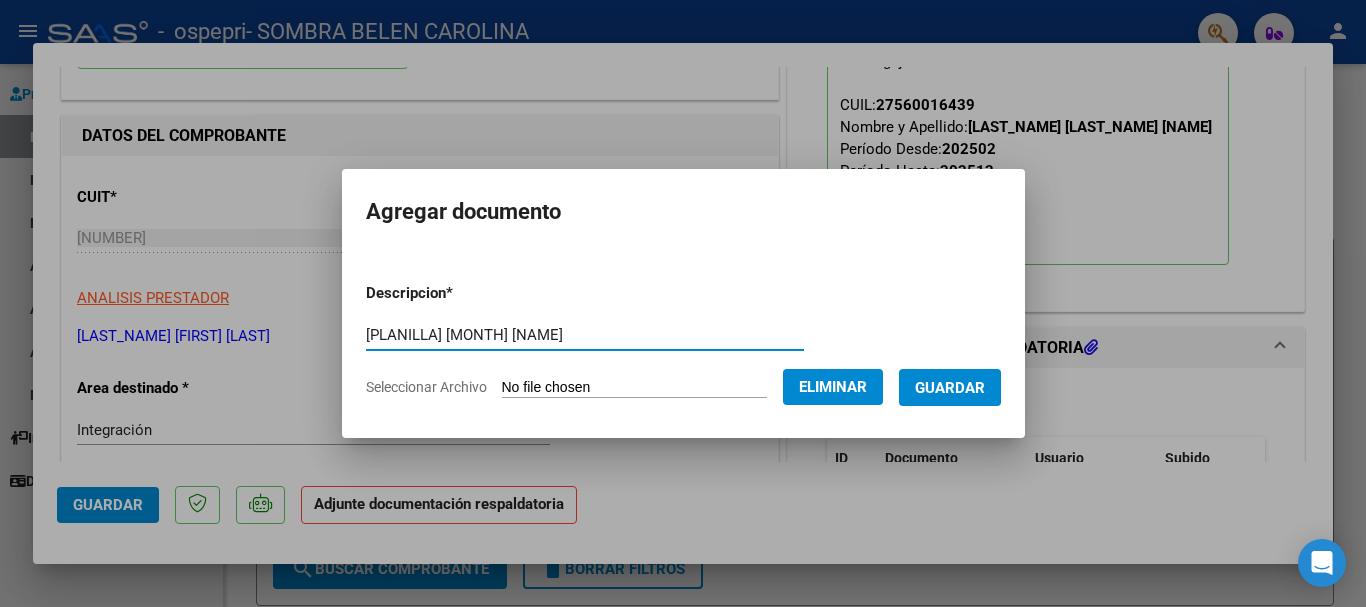 type on "[PLANILLA] [MONTH] [NAME]" 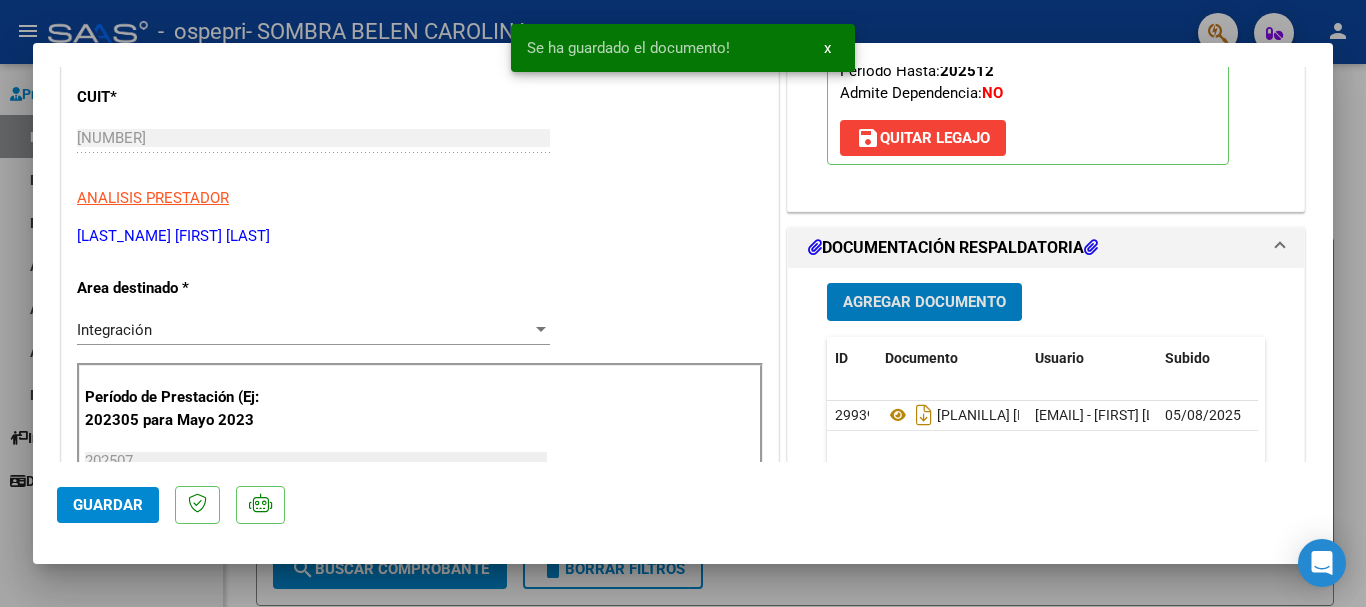 scroll, scrollTop: 100, scrollLeft: 0, axis: vertical 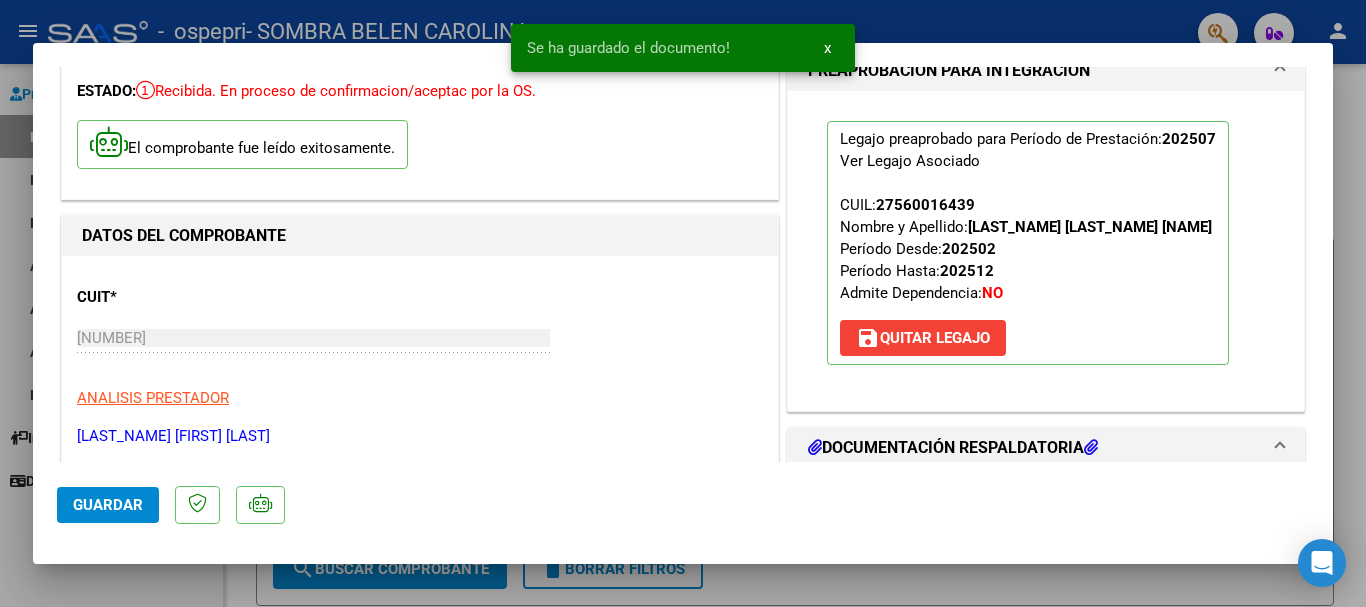 click on "Guardar" 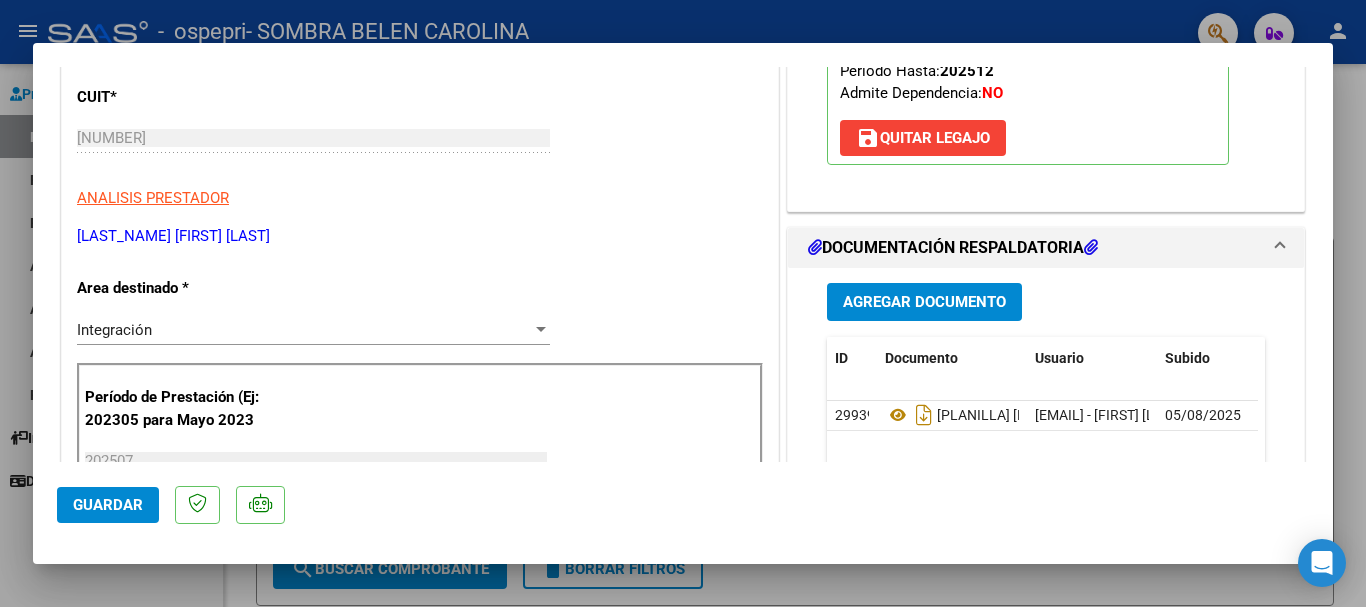 scroll, scrollTop: 600, scrollLeft: 0, axis: vertical 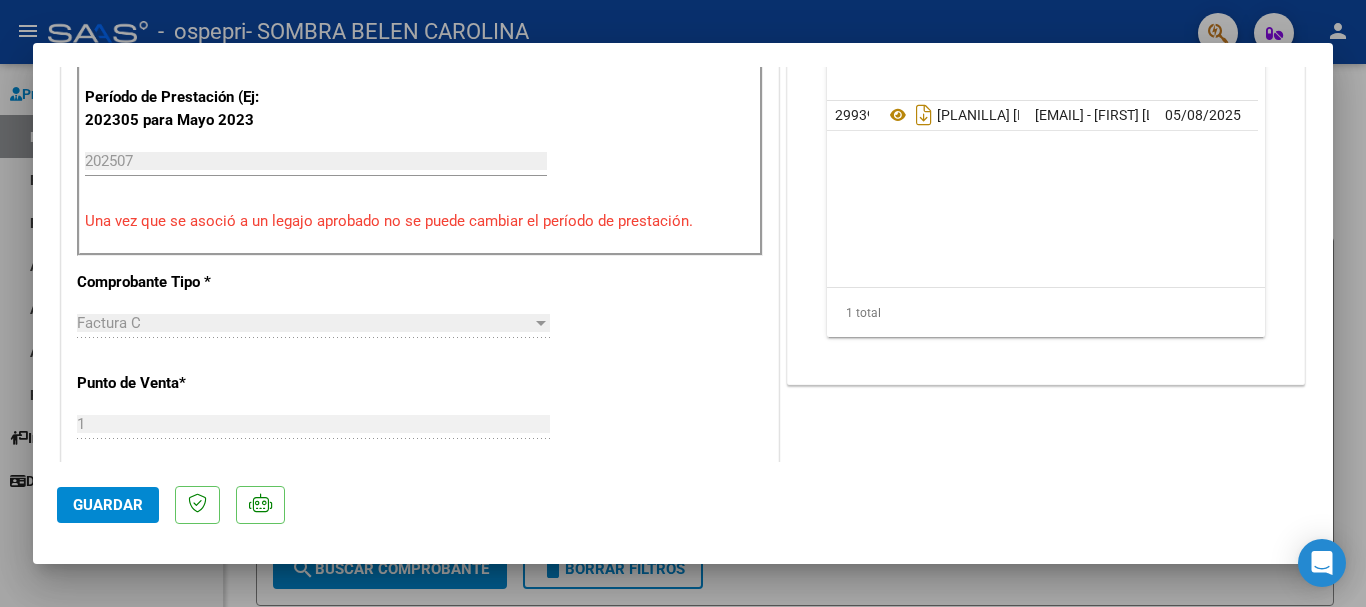 click on "Guardar" 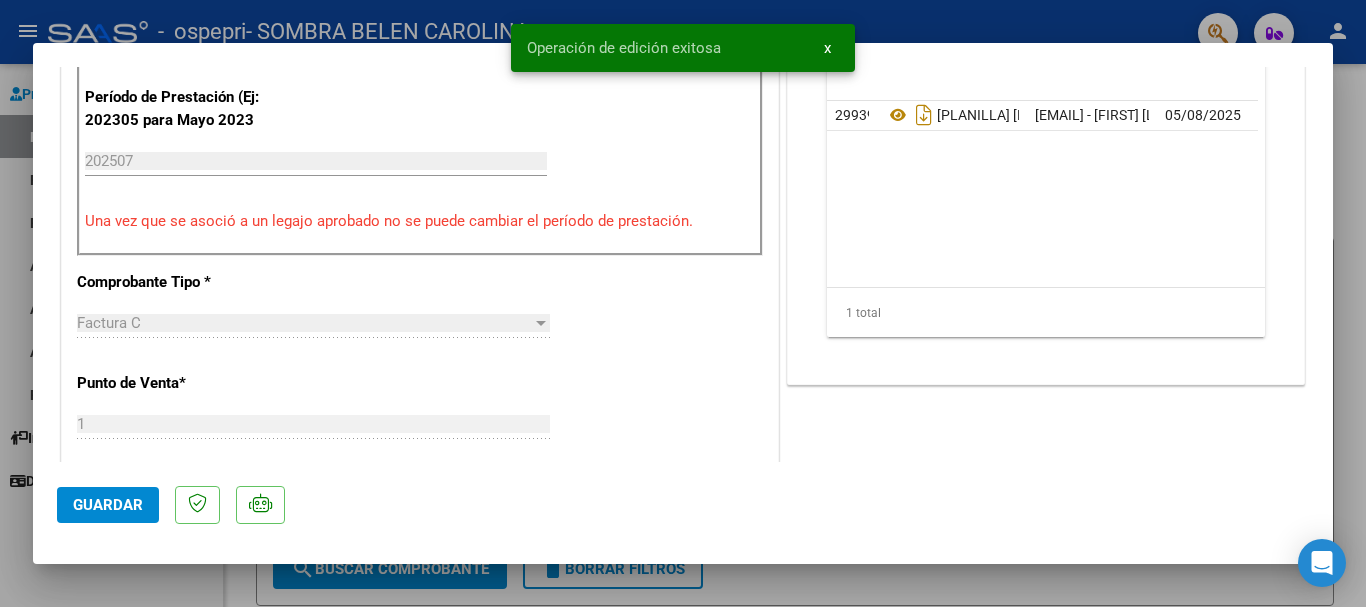 click at bounding box center (683, 303) 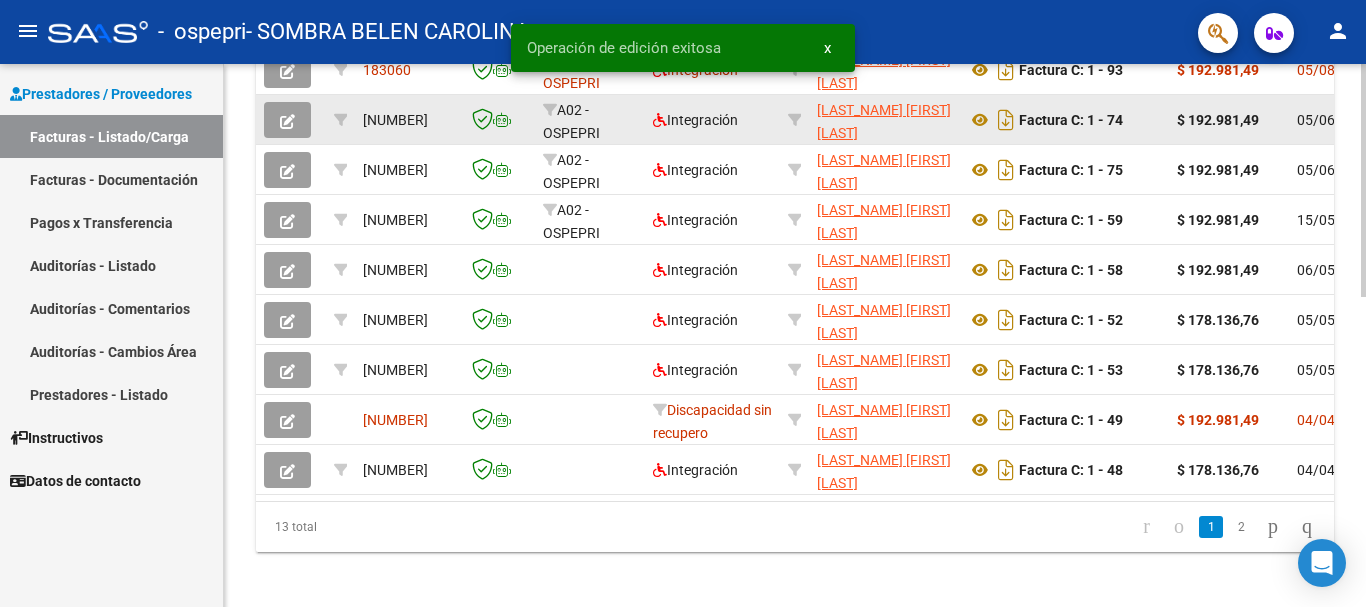 scroll, scrollTop: 300, scrollLeft: 0, axis: vertical 